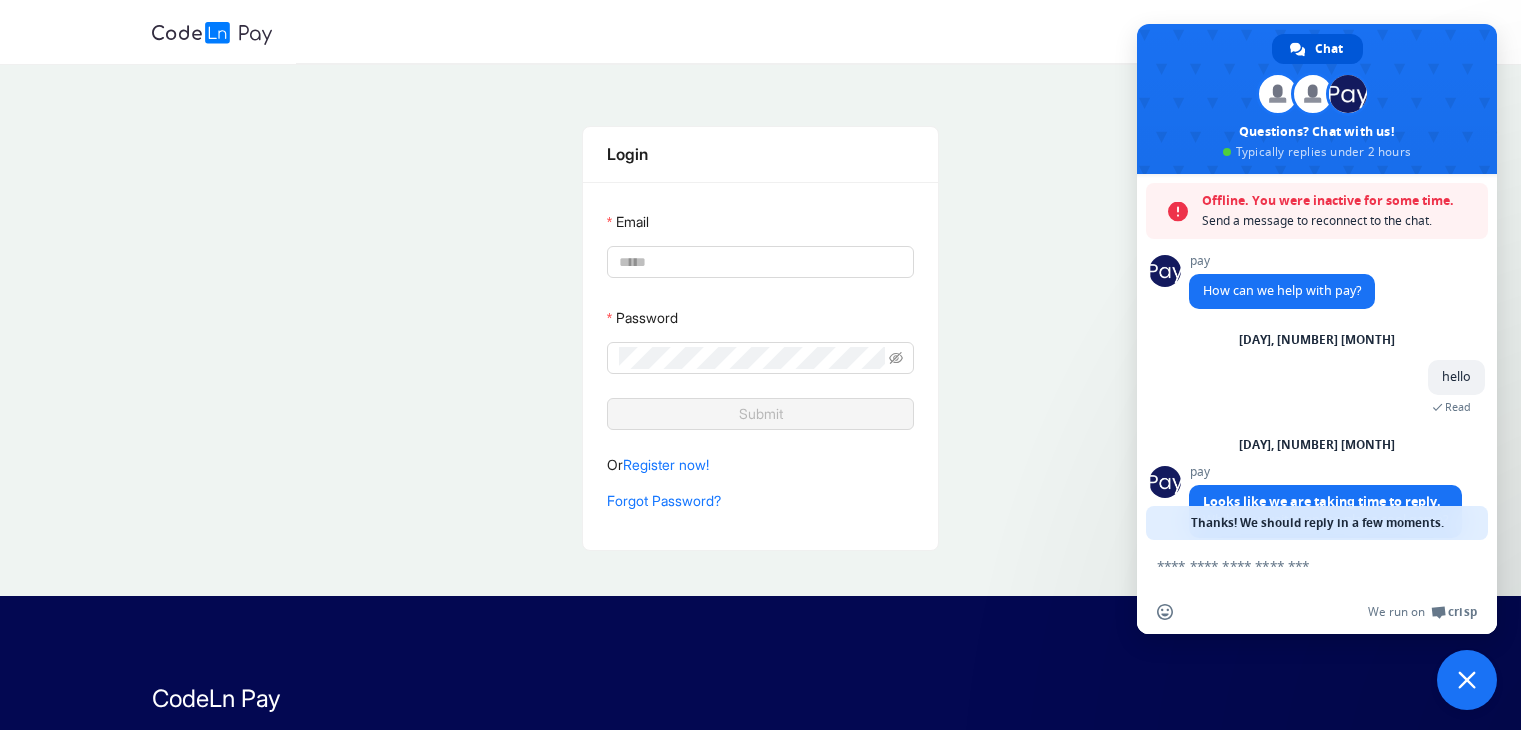 scroll, scrollTop: 0, scrollLeft: 0, axis: both 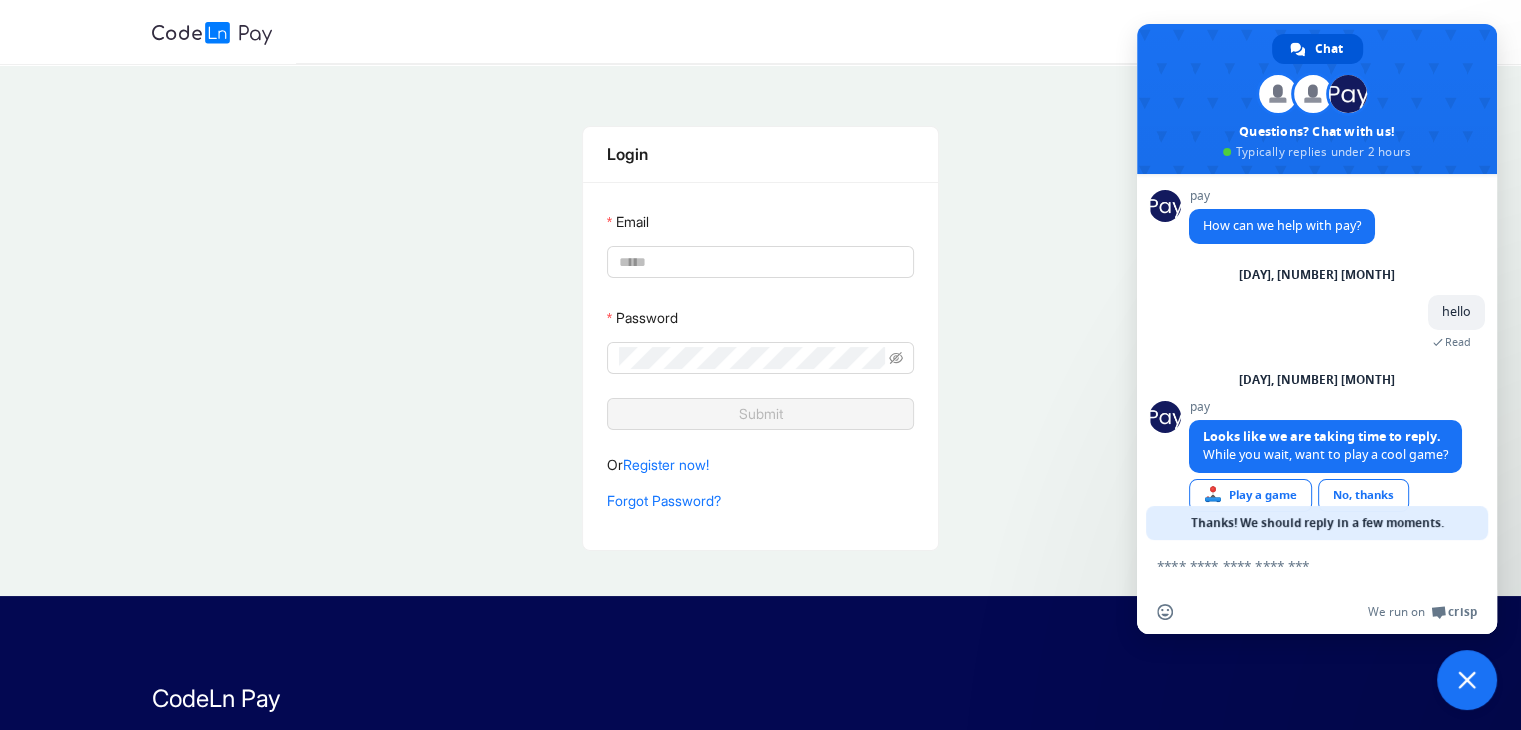 type on "**********" 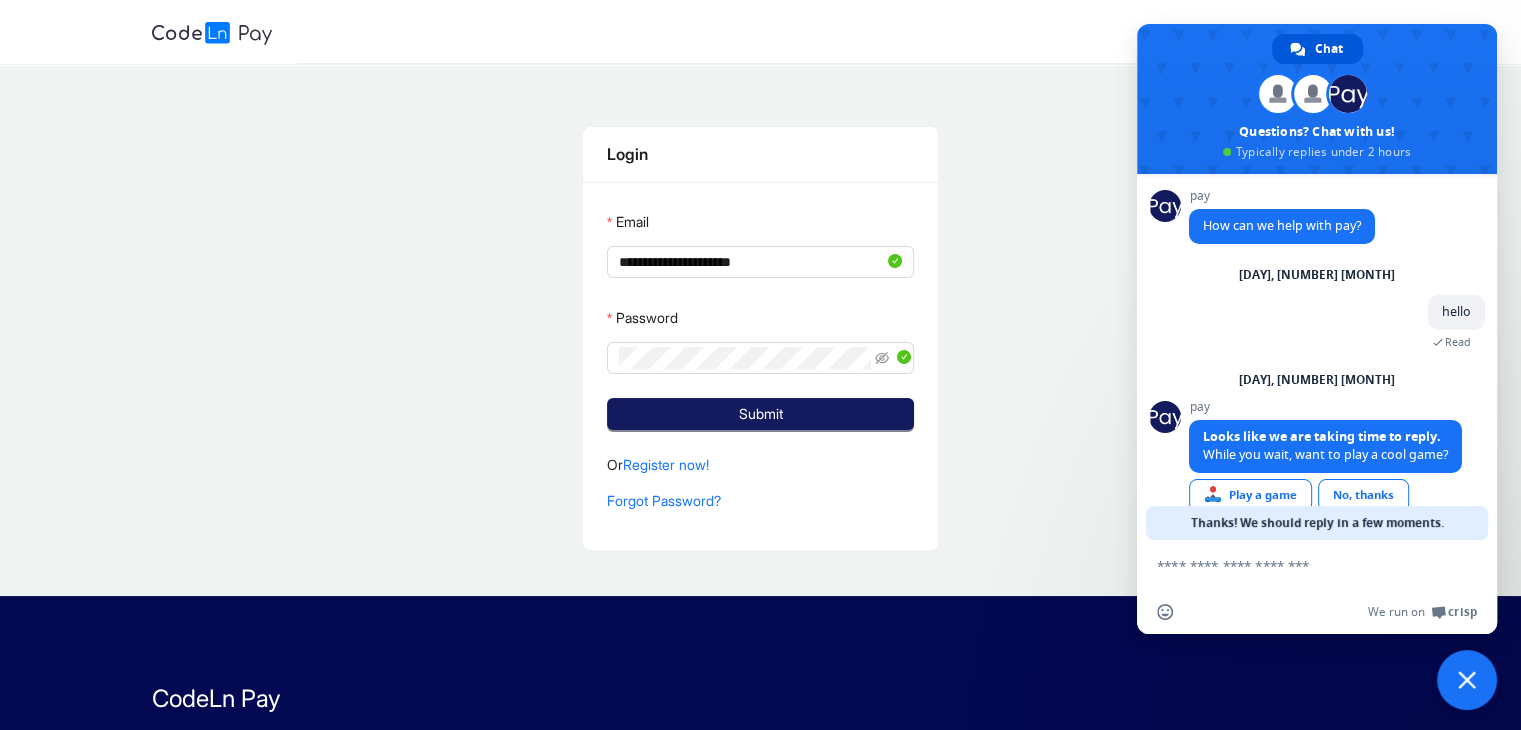 click on "Submit" 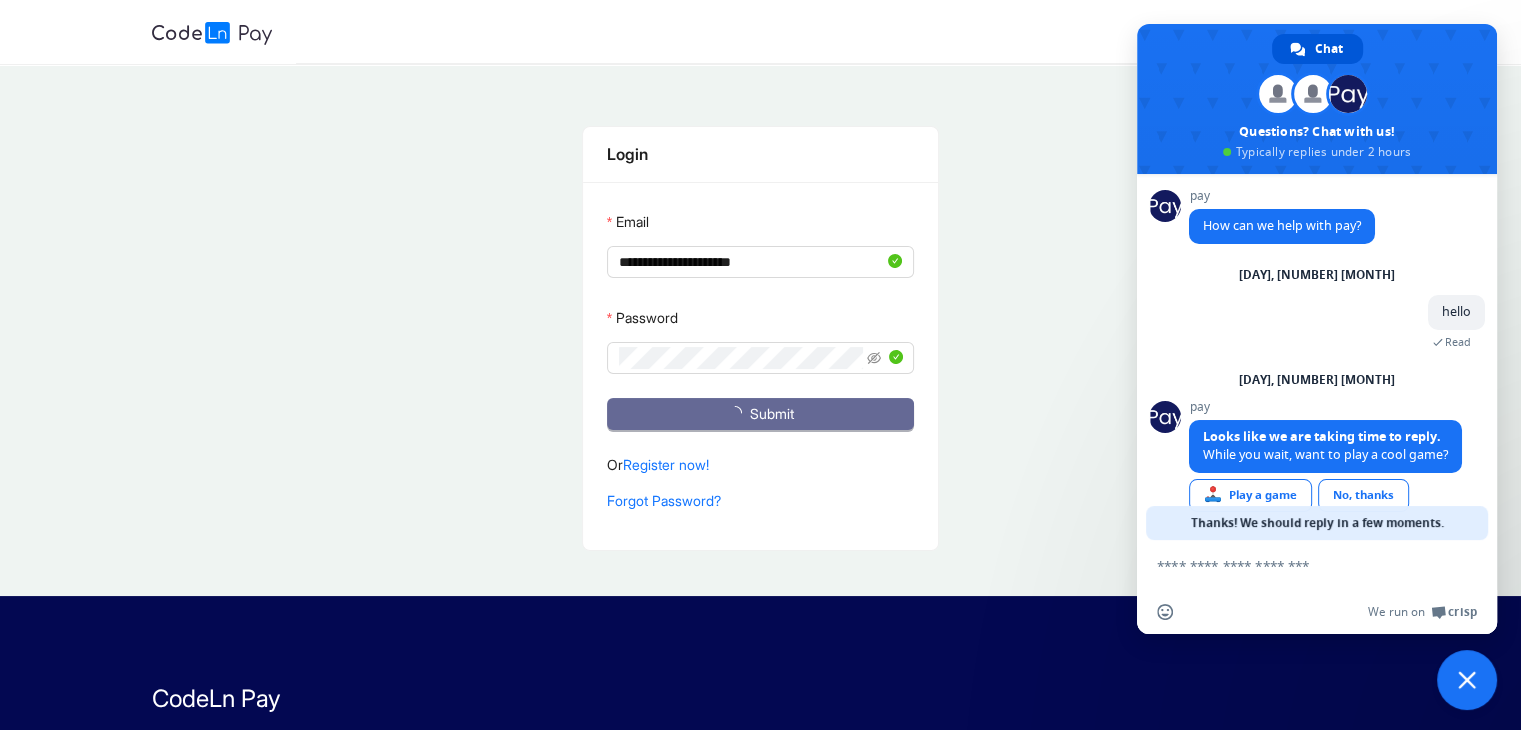 click 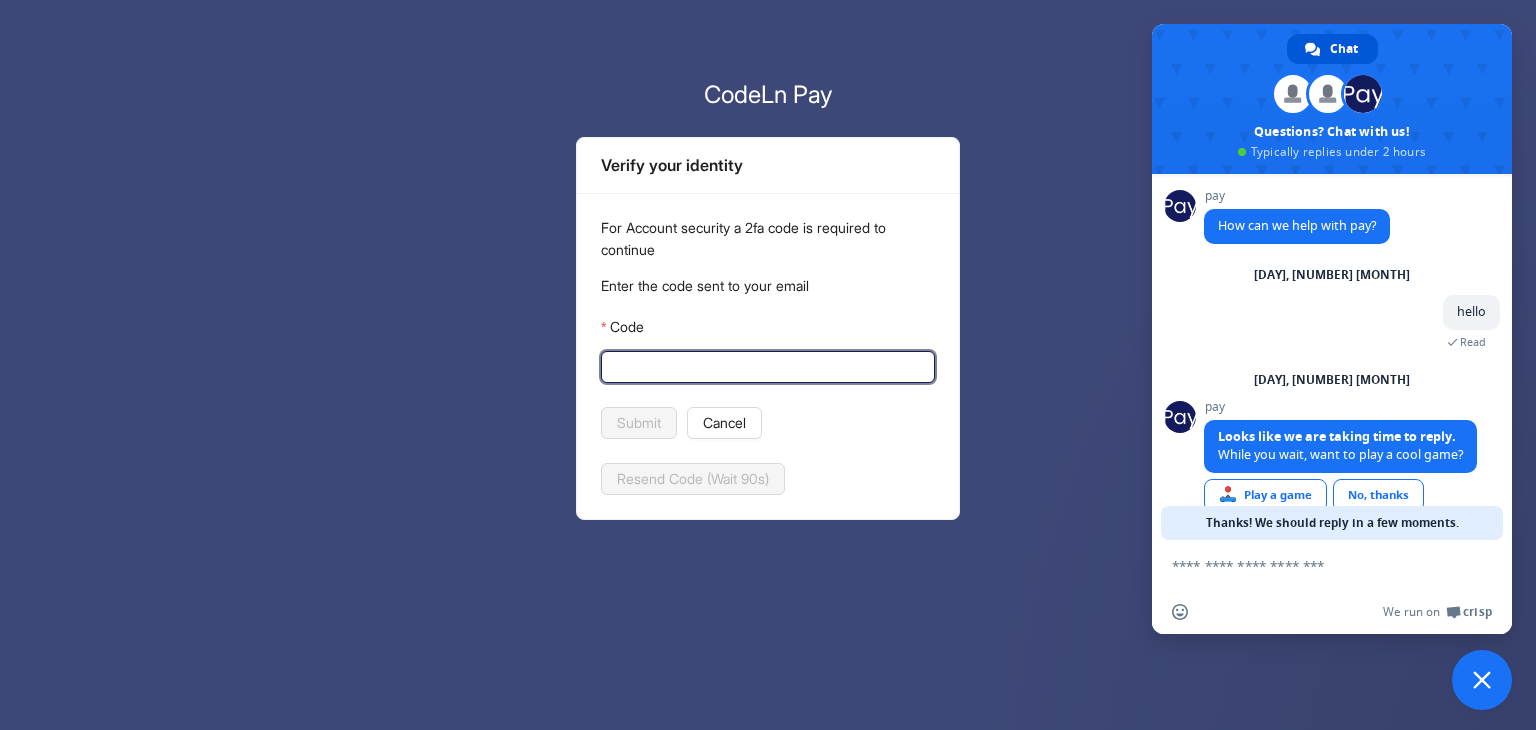 click on "Code" at bounding box center [766, 367] 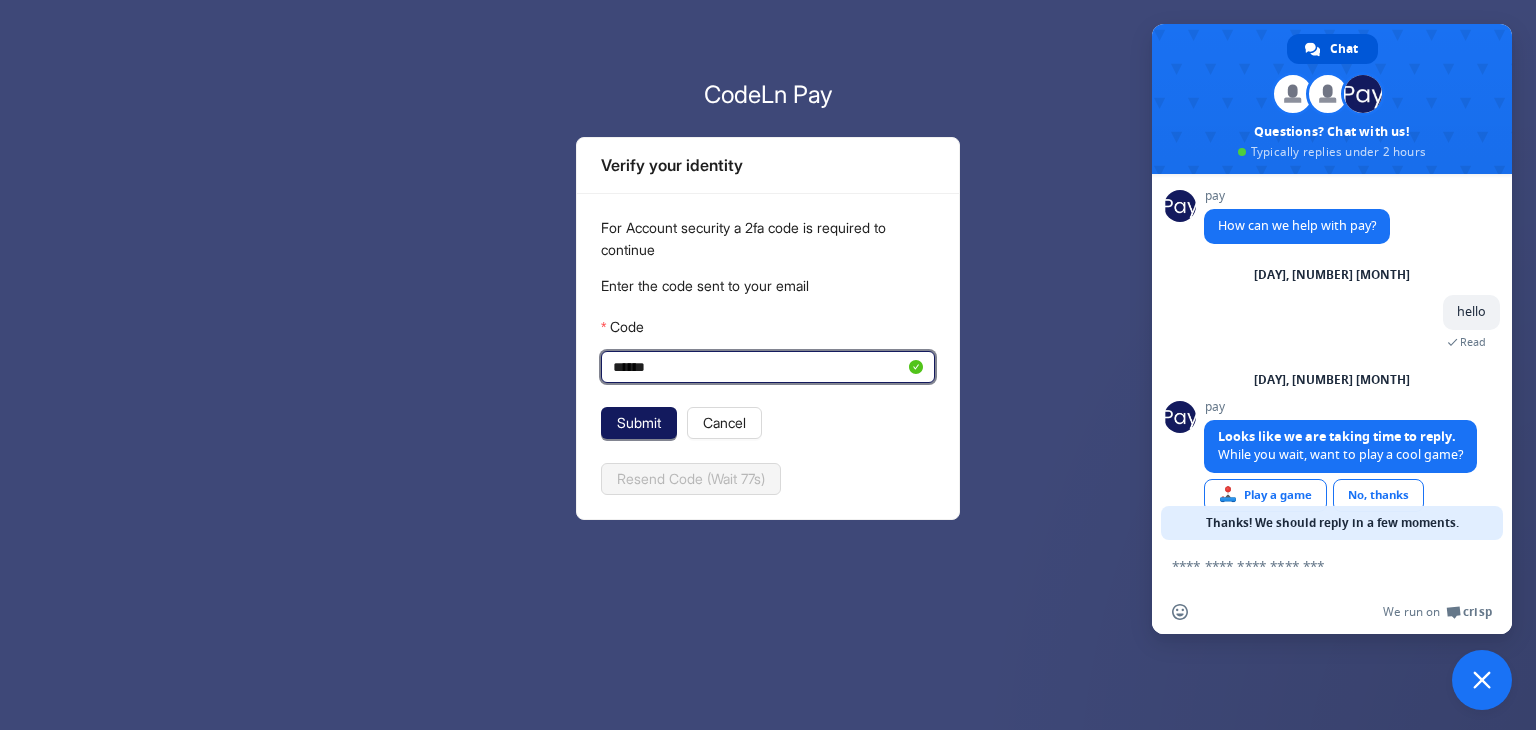 type on "******" 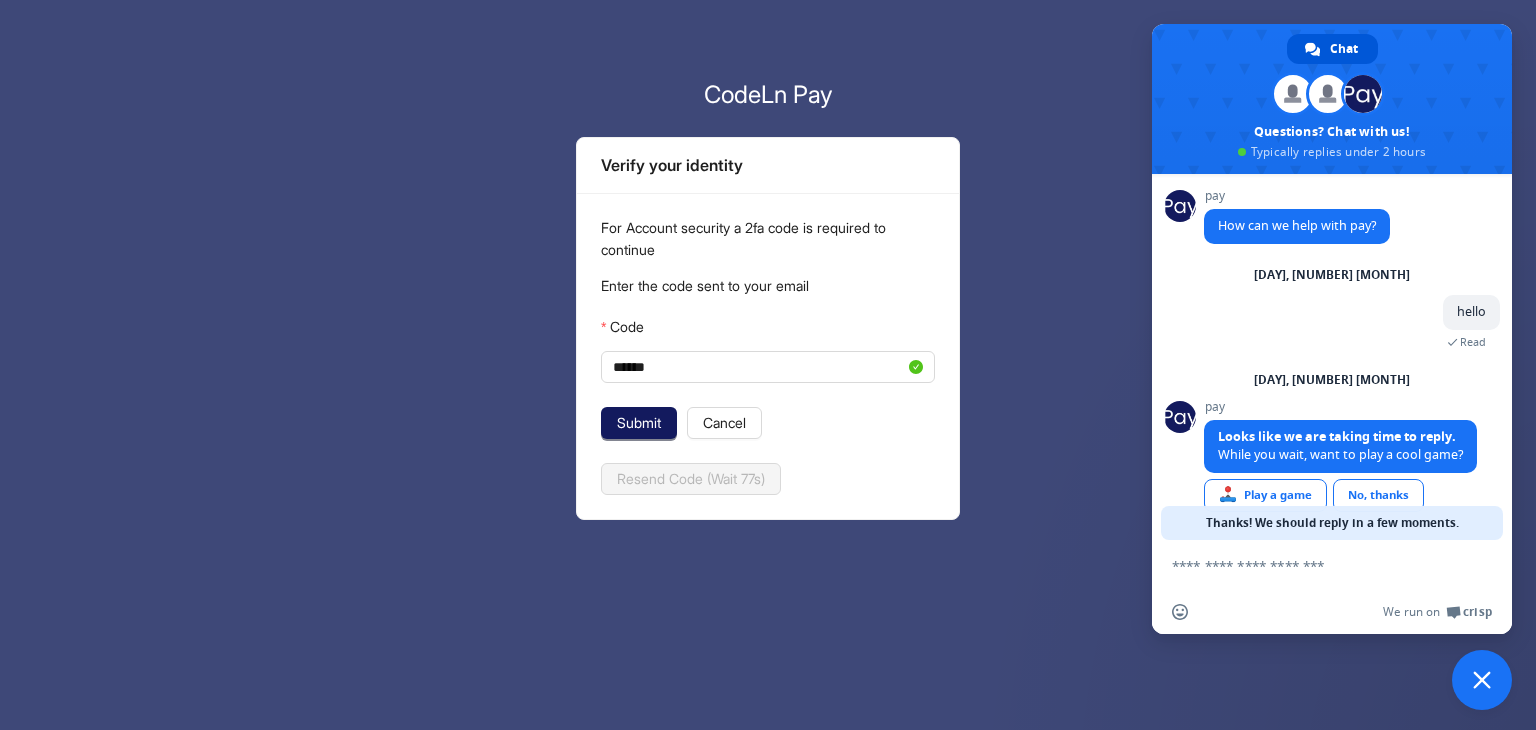 click on "Submit" 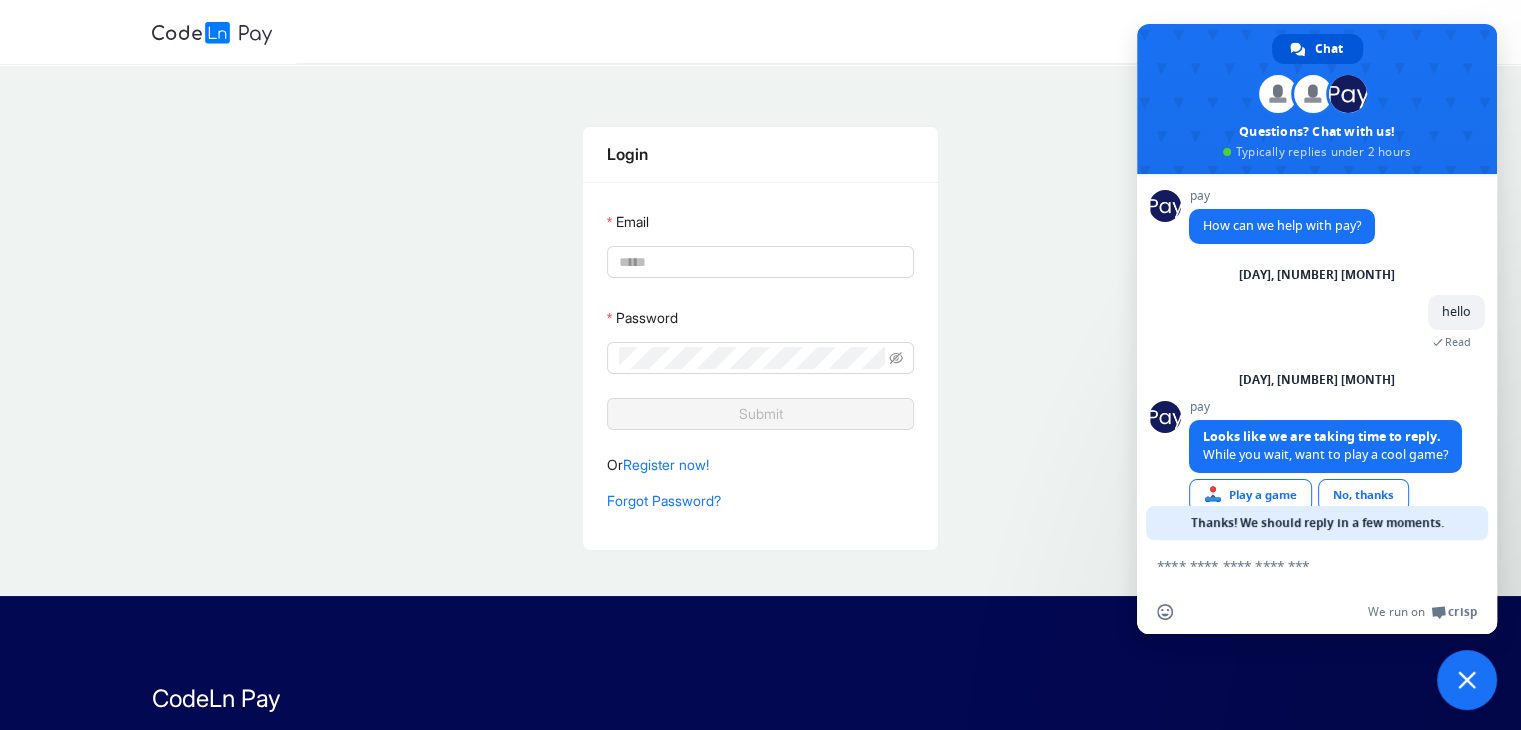 type on "**********" 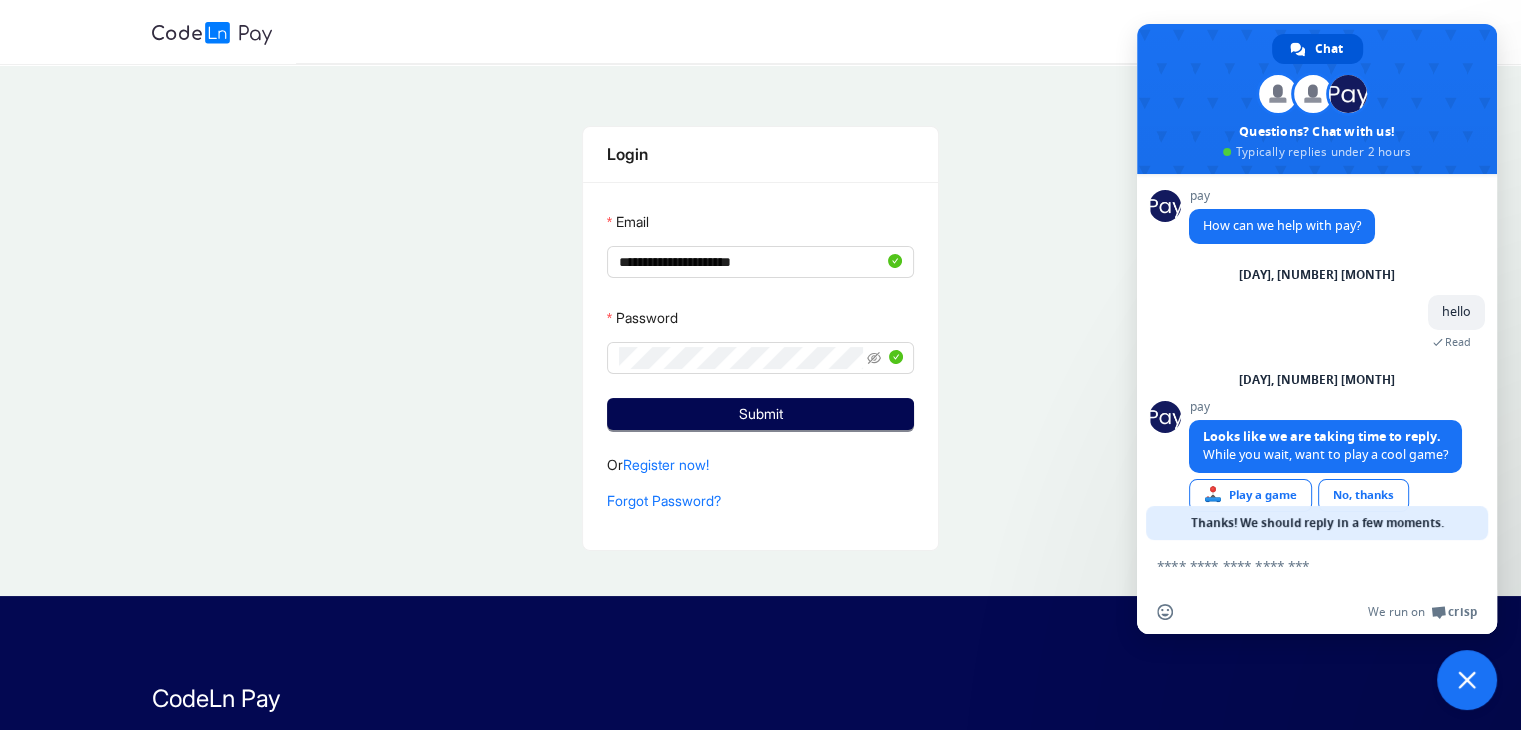 click on "Submit" 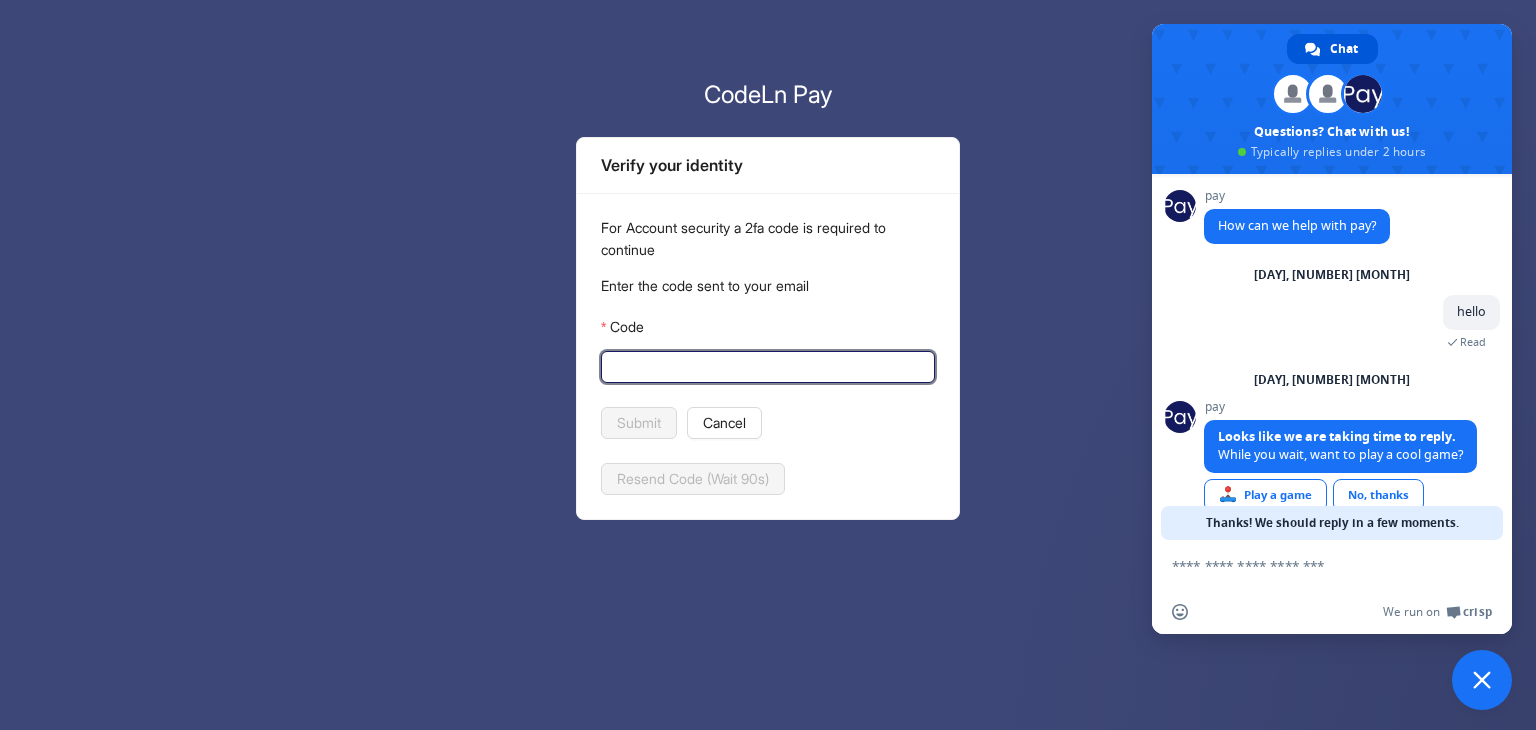 click on "Code" at bounding box center [766, 367] 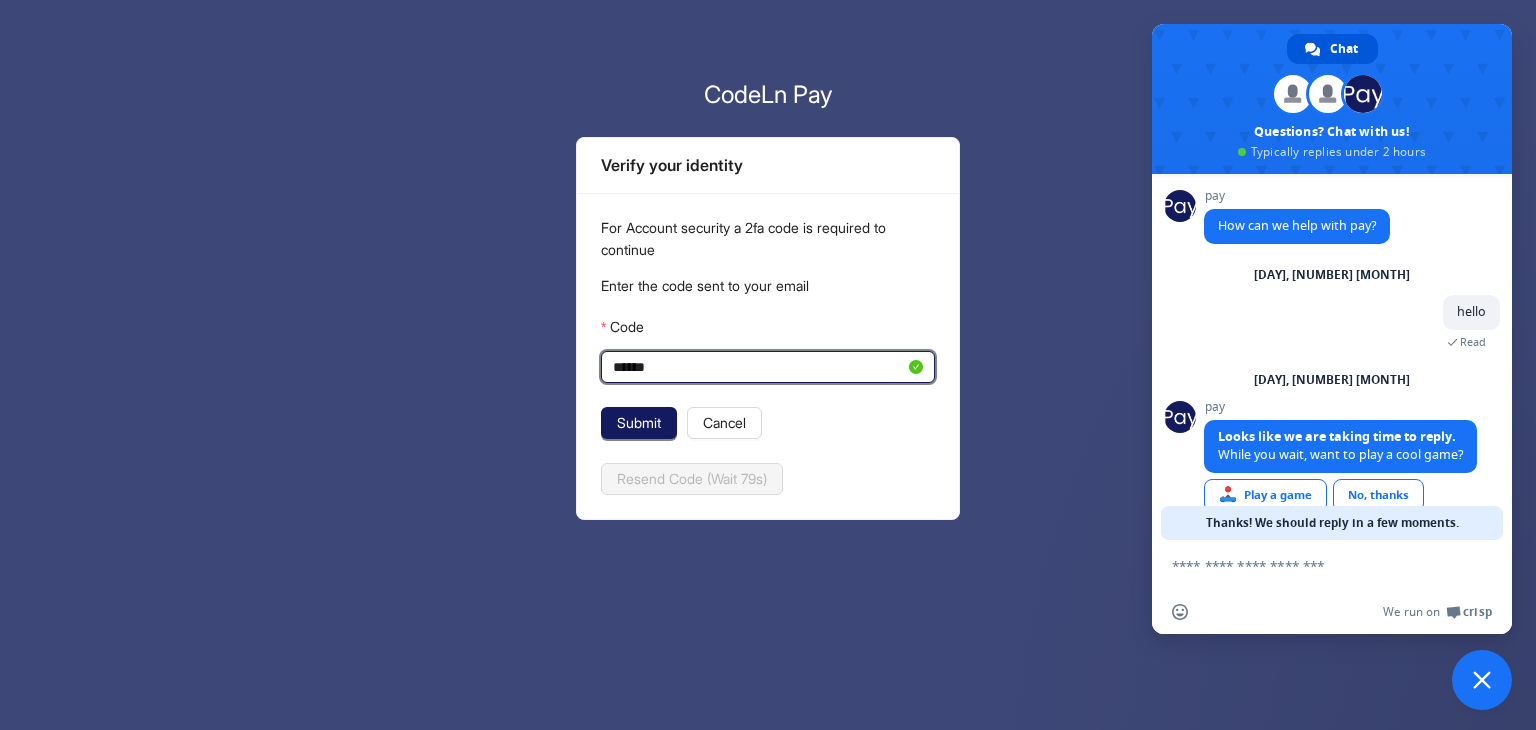 type on "******" 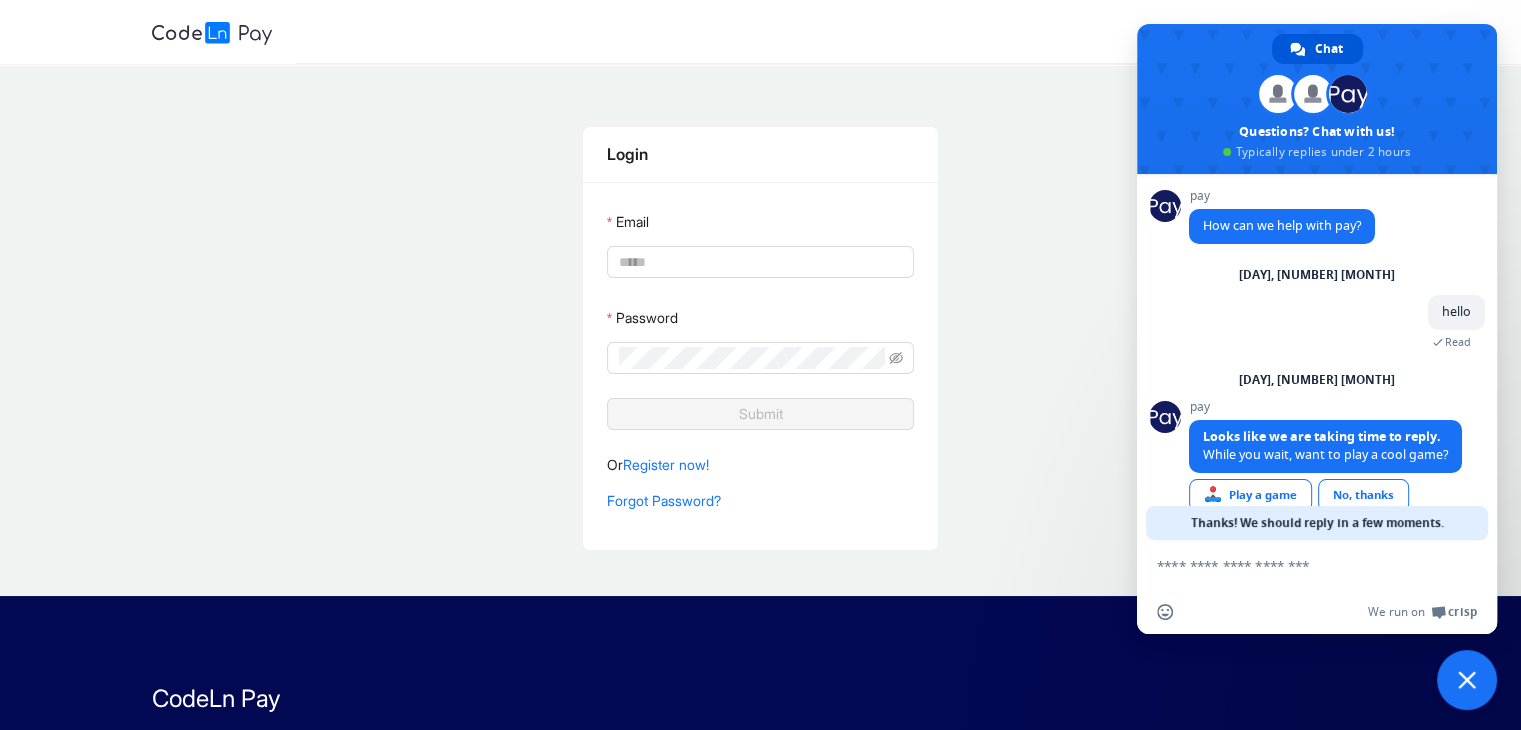 type on "**********" 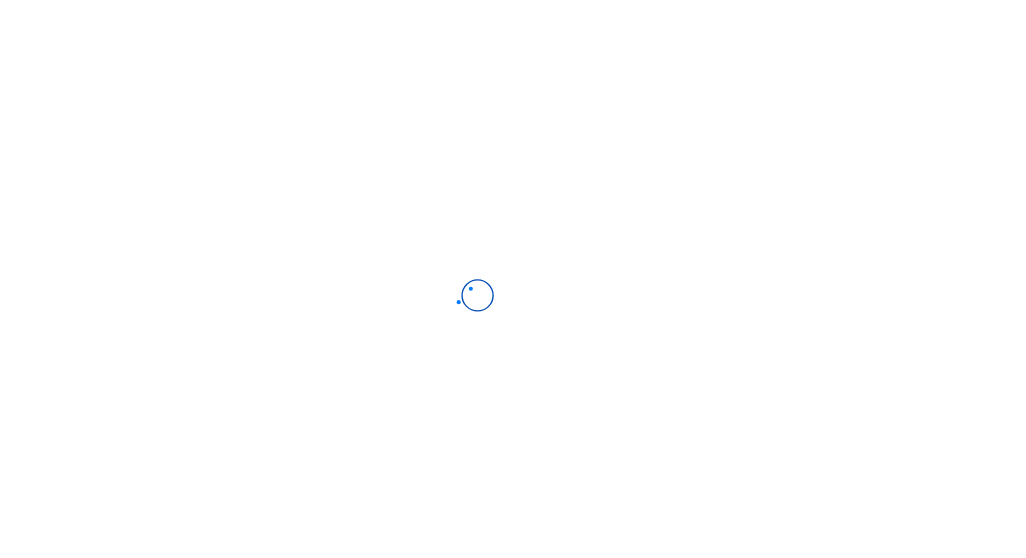 scroll, scrollTop: 0, scrollLeft: 0, axis: both 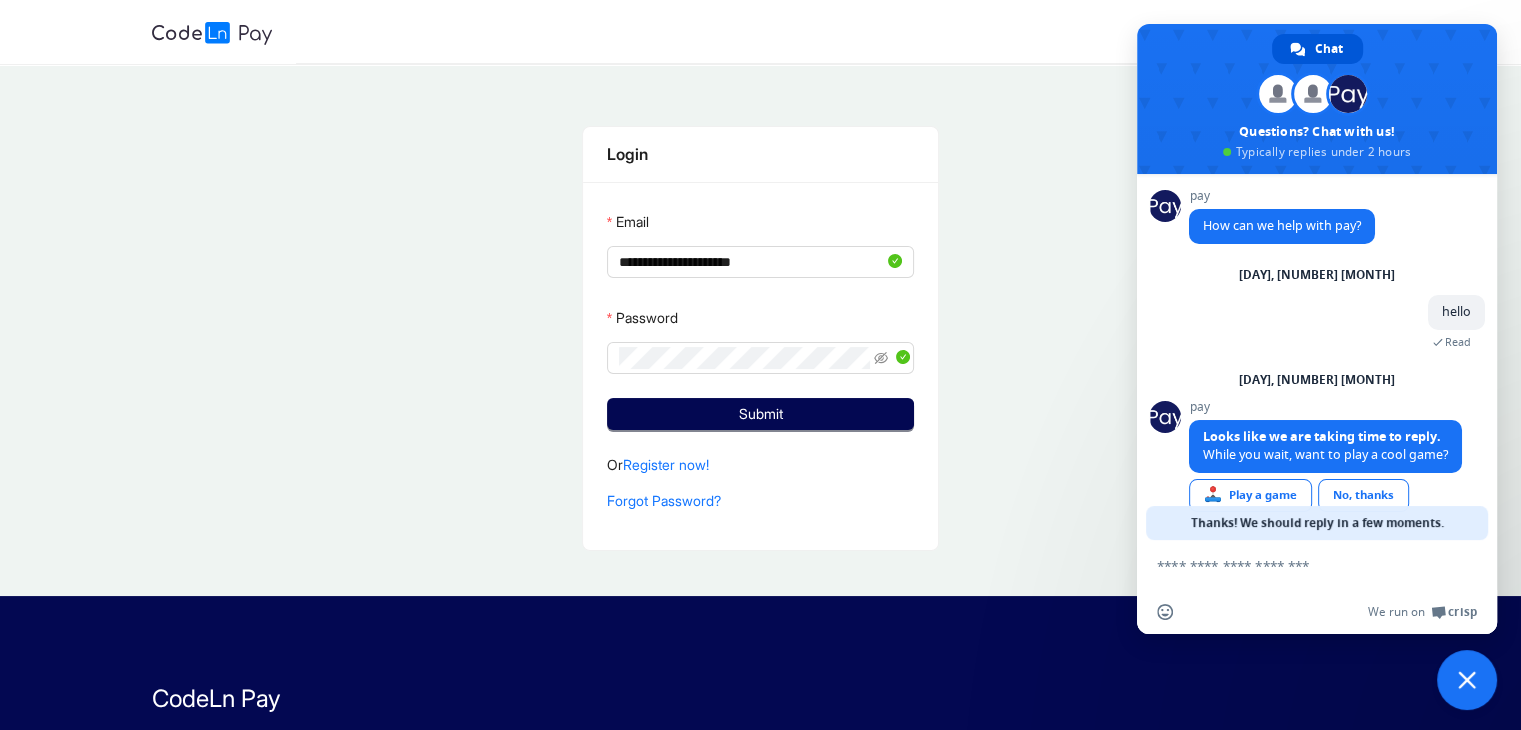 click at bounding box center (1467, 680) 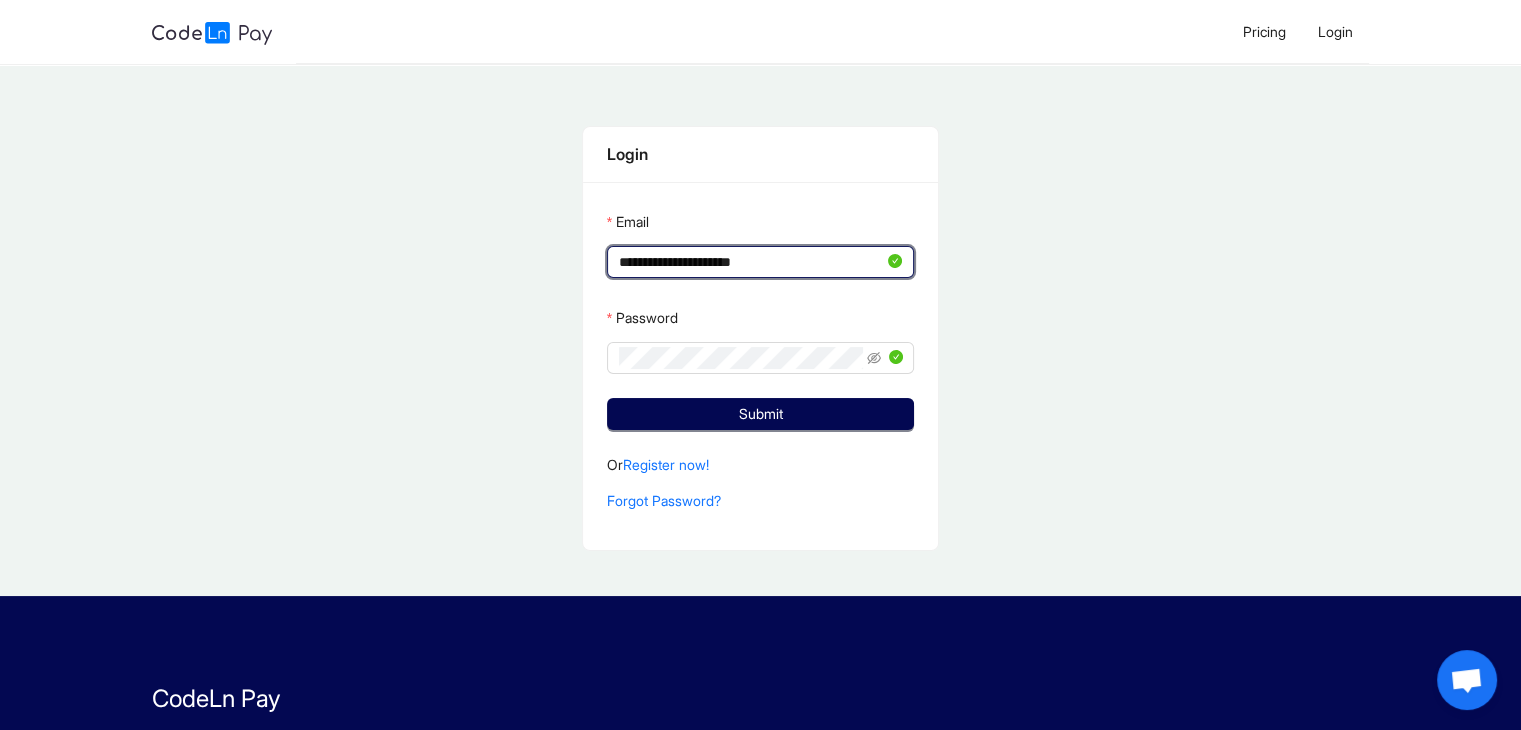 click on "**********" at bounding box center (751, 262) 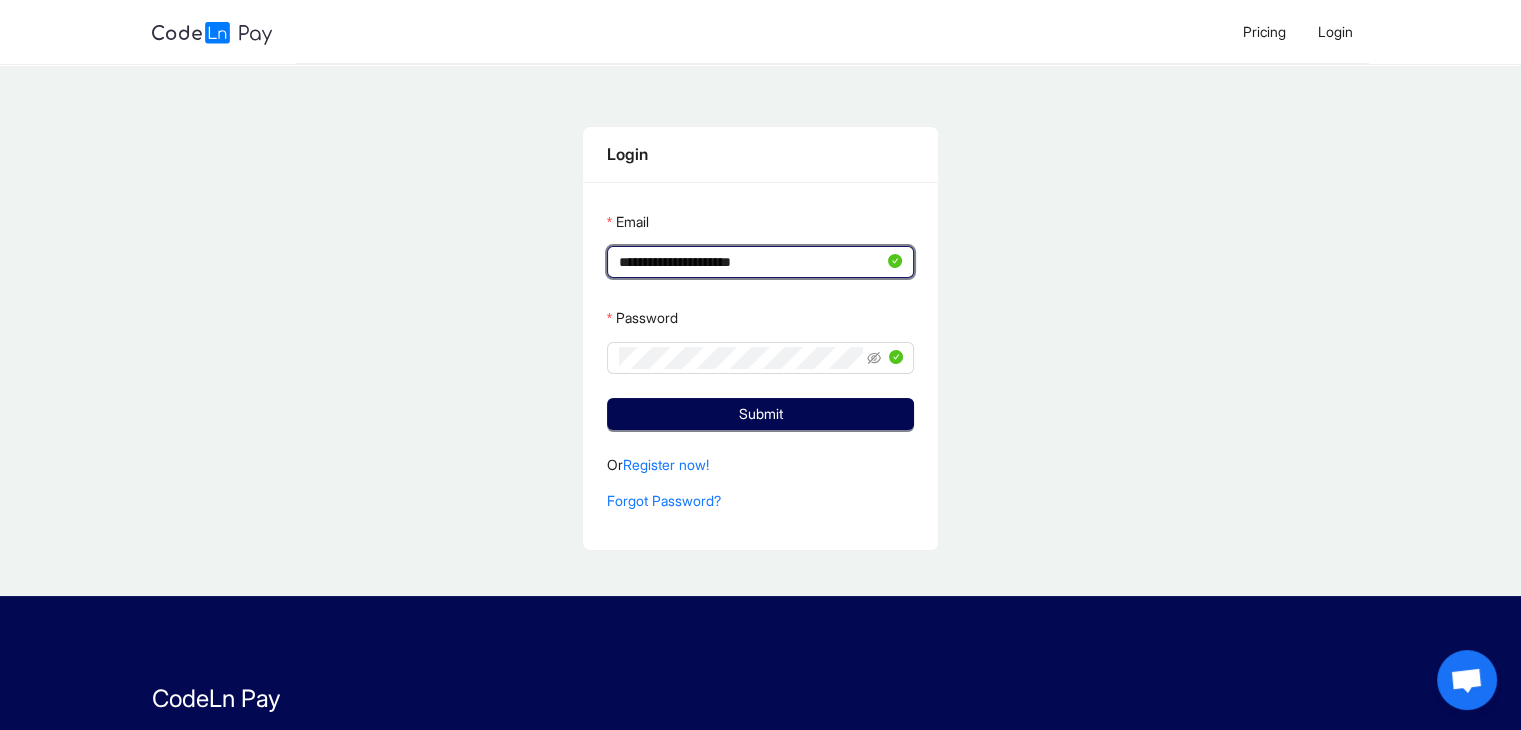 type on "**********" 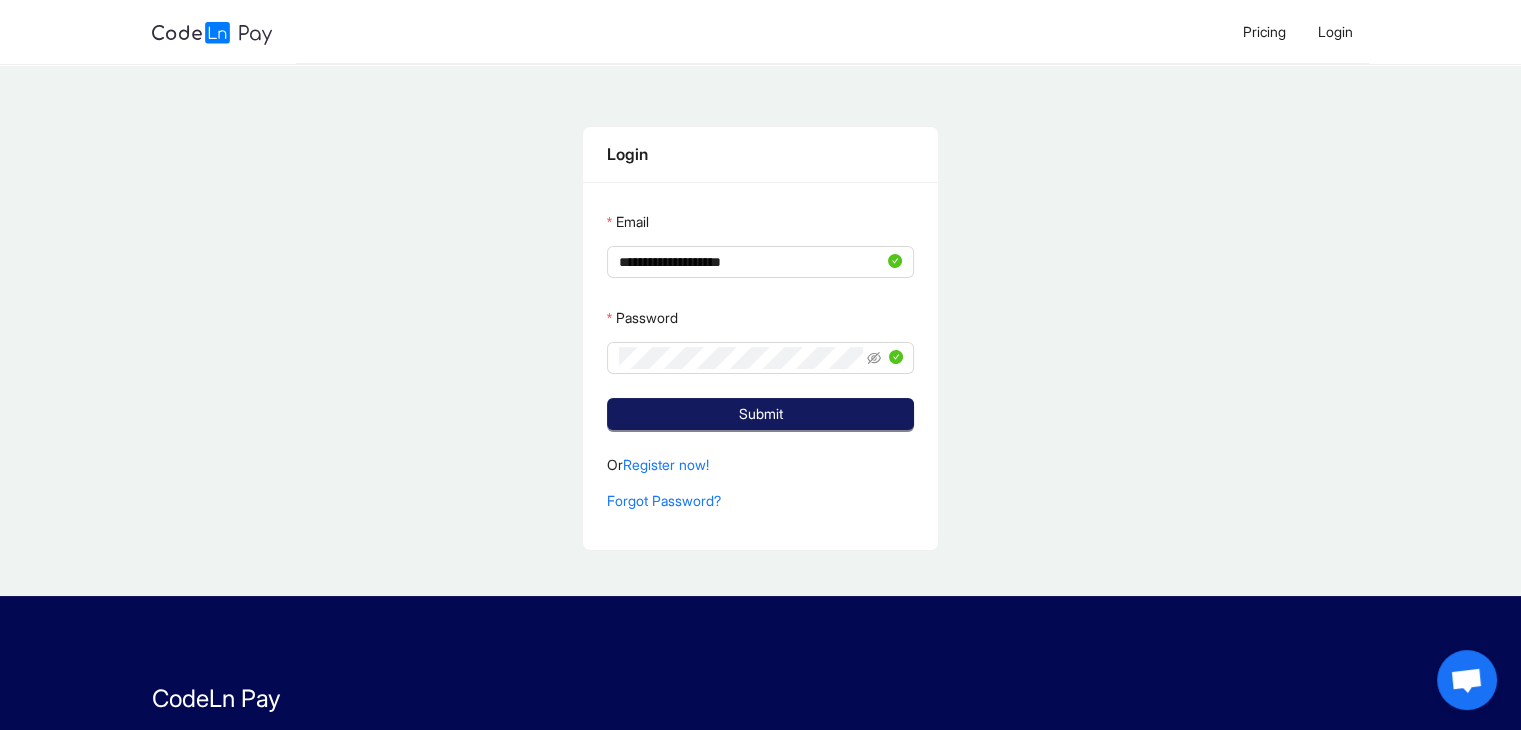 click on "Submit" 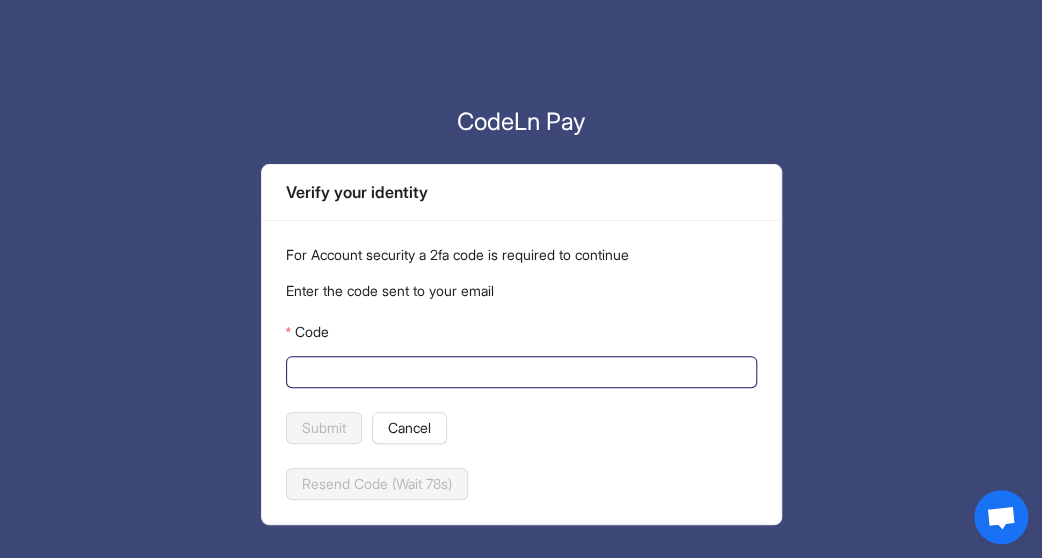 click 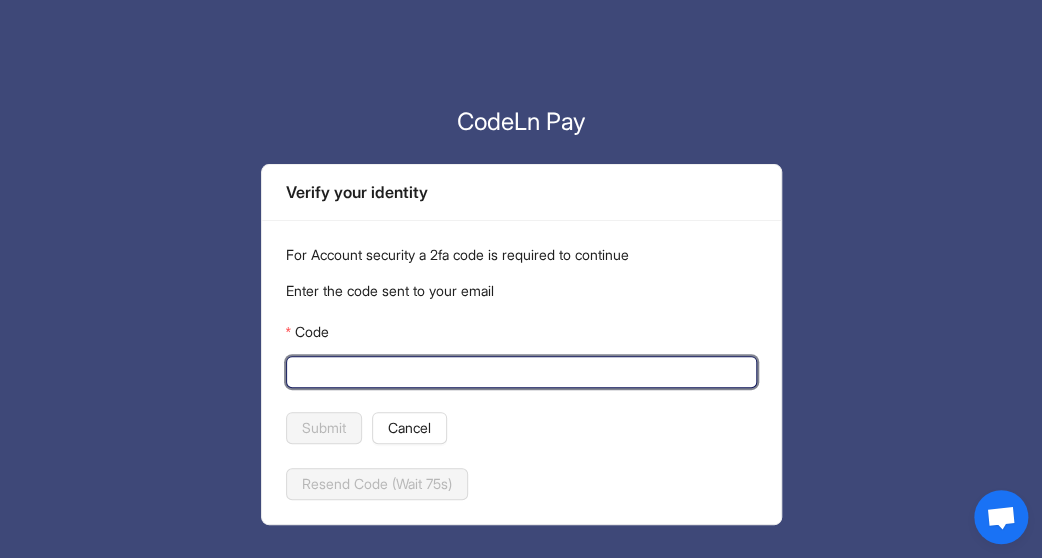 click on "Code" at bounding box center [519, 372] 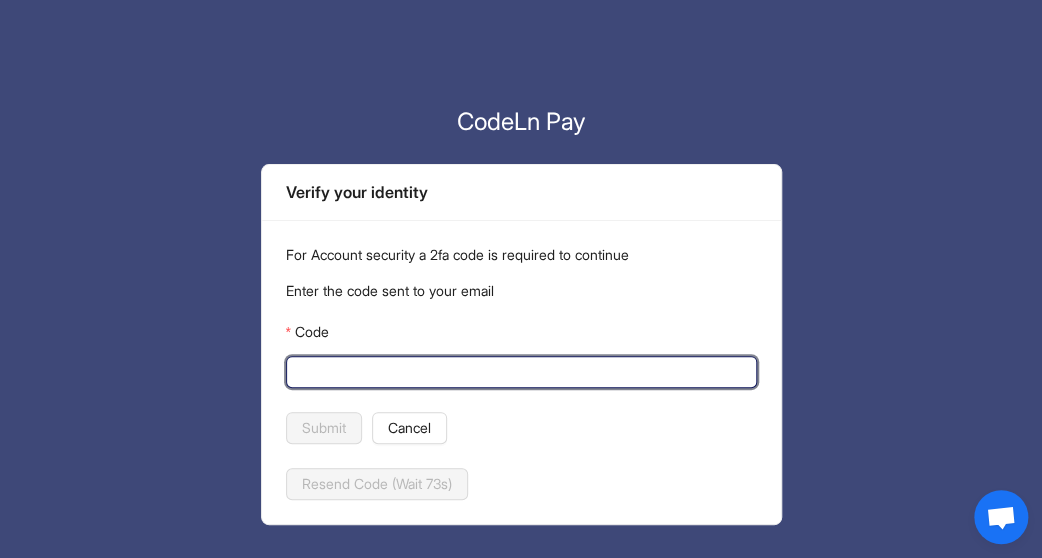 paste on "******" 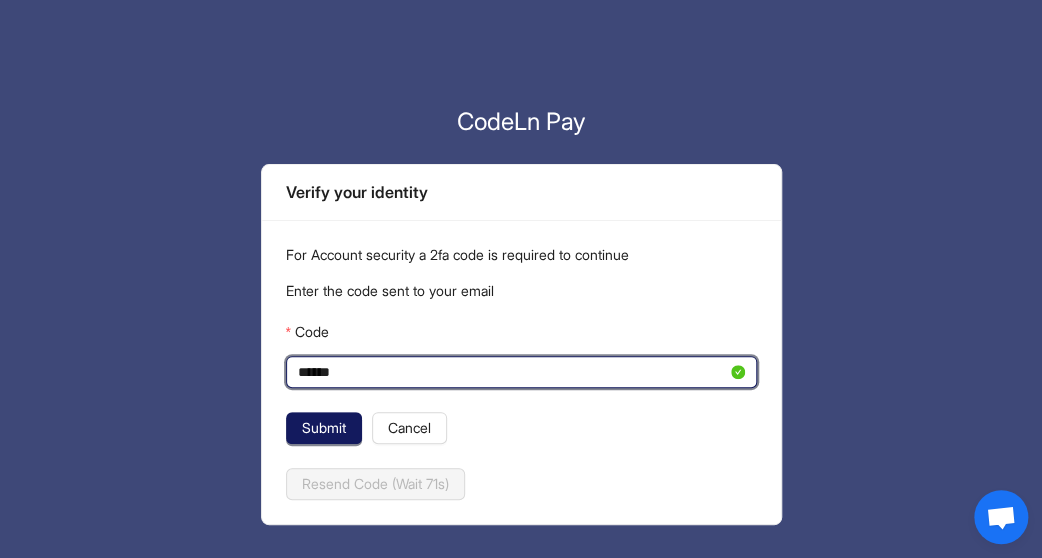 type on "******" 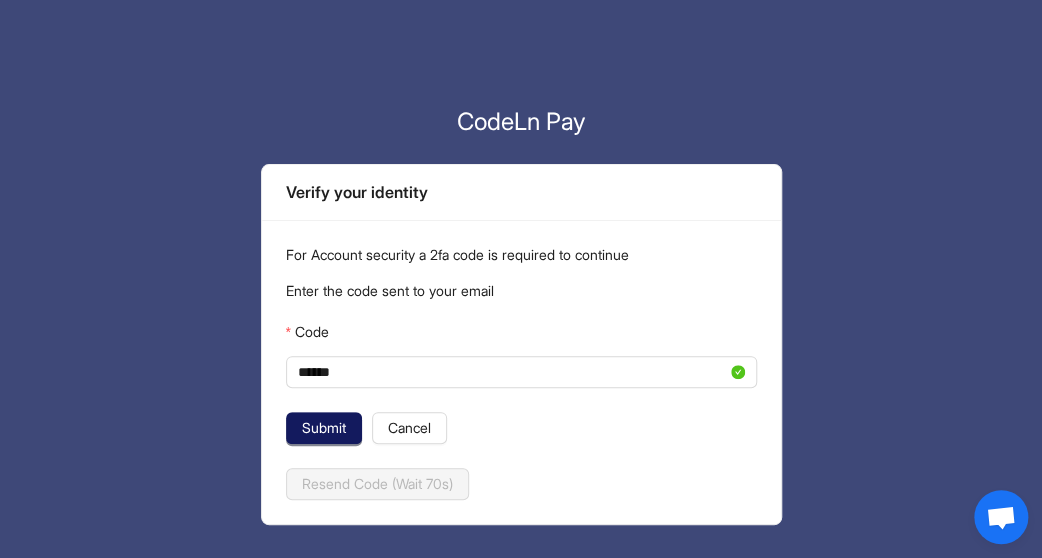 click on "Submit" 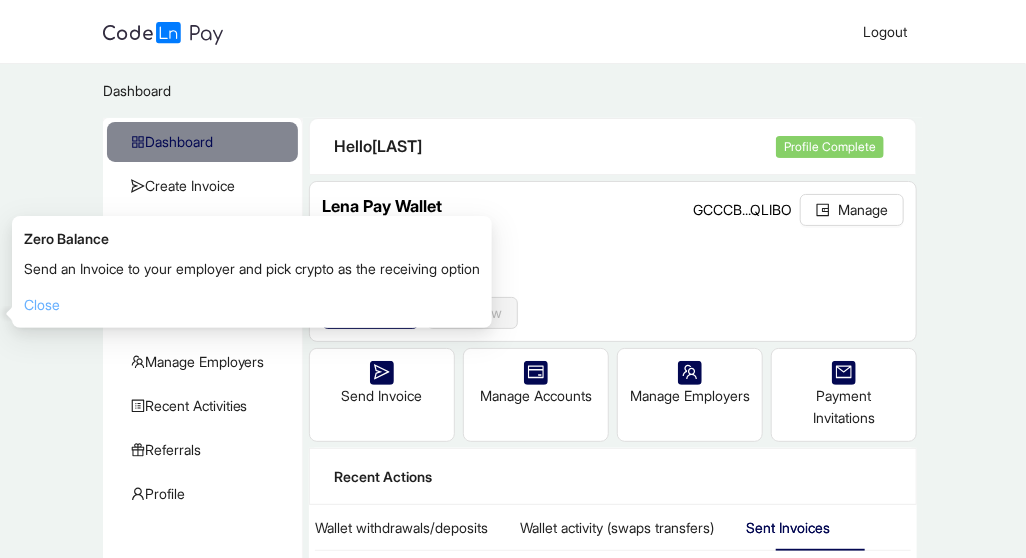 click on "Close" 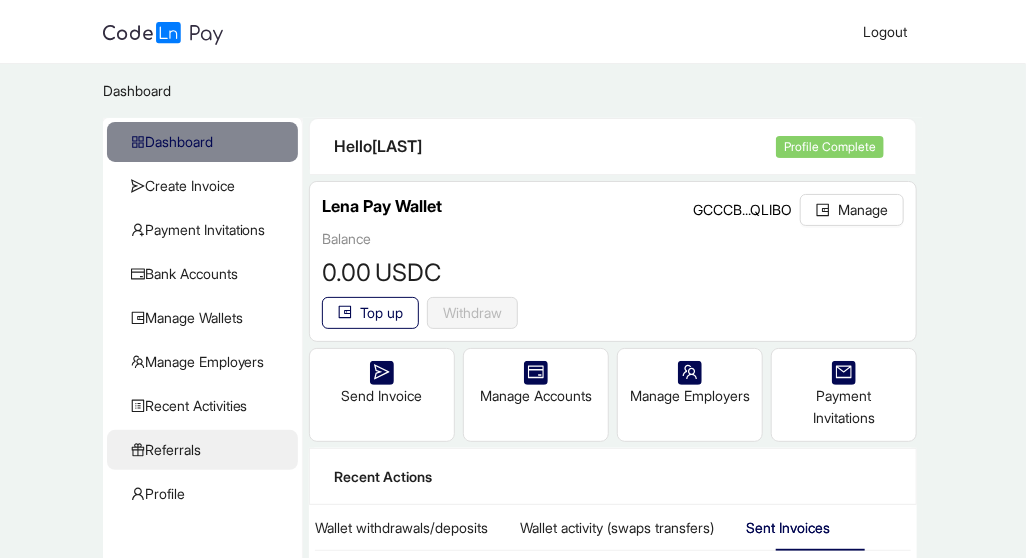 click on "Referrals" 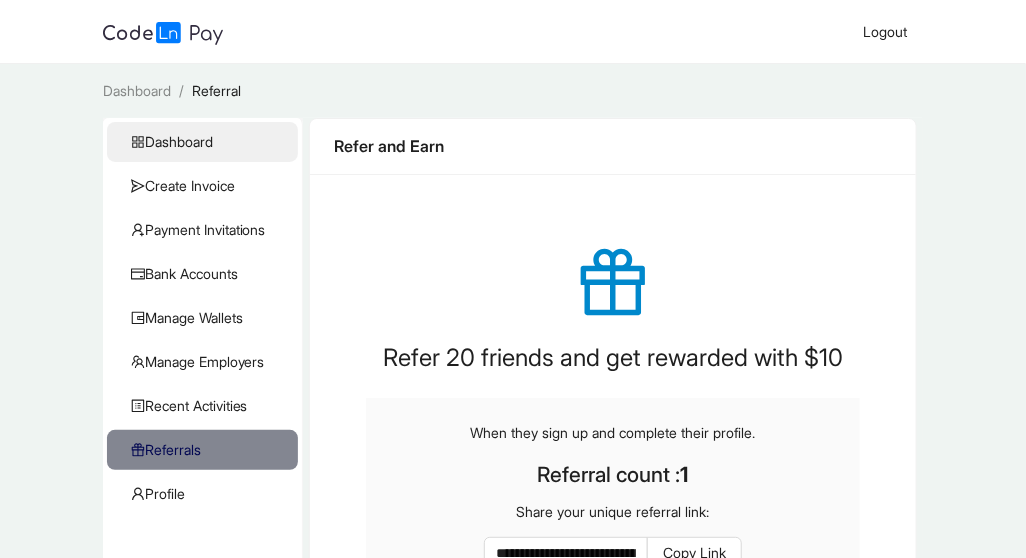 click on "Dashboard" 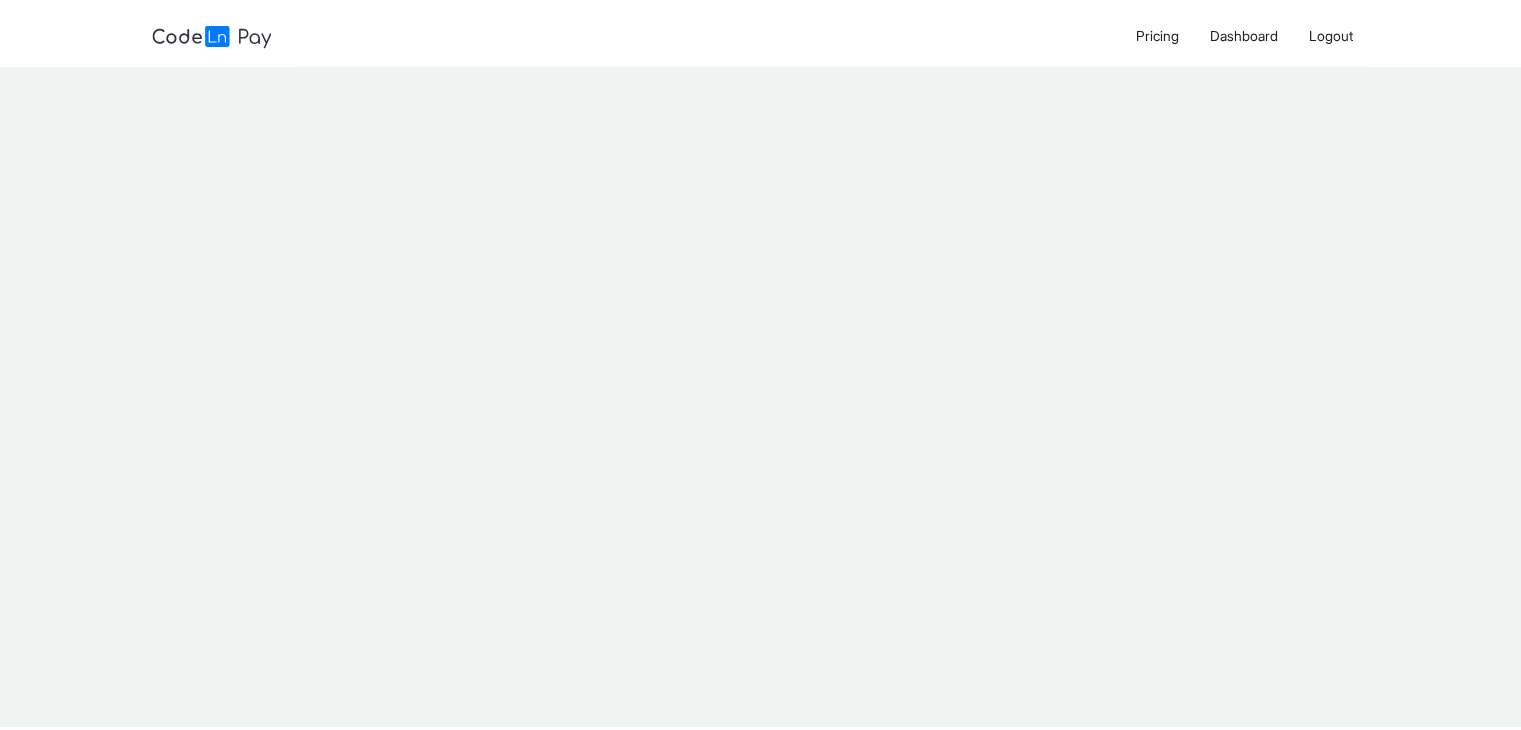 scroll, scrollTop: 0, scrollLeft: 0, axis: both 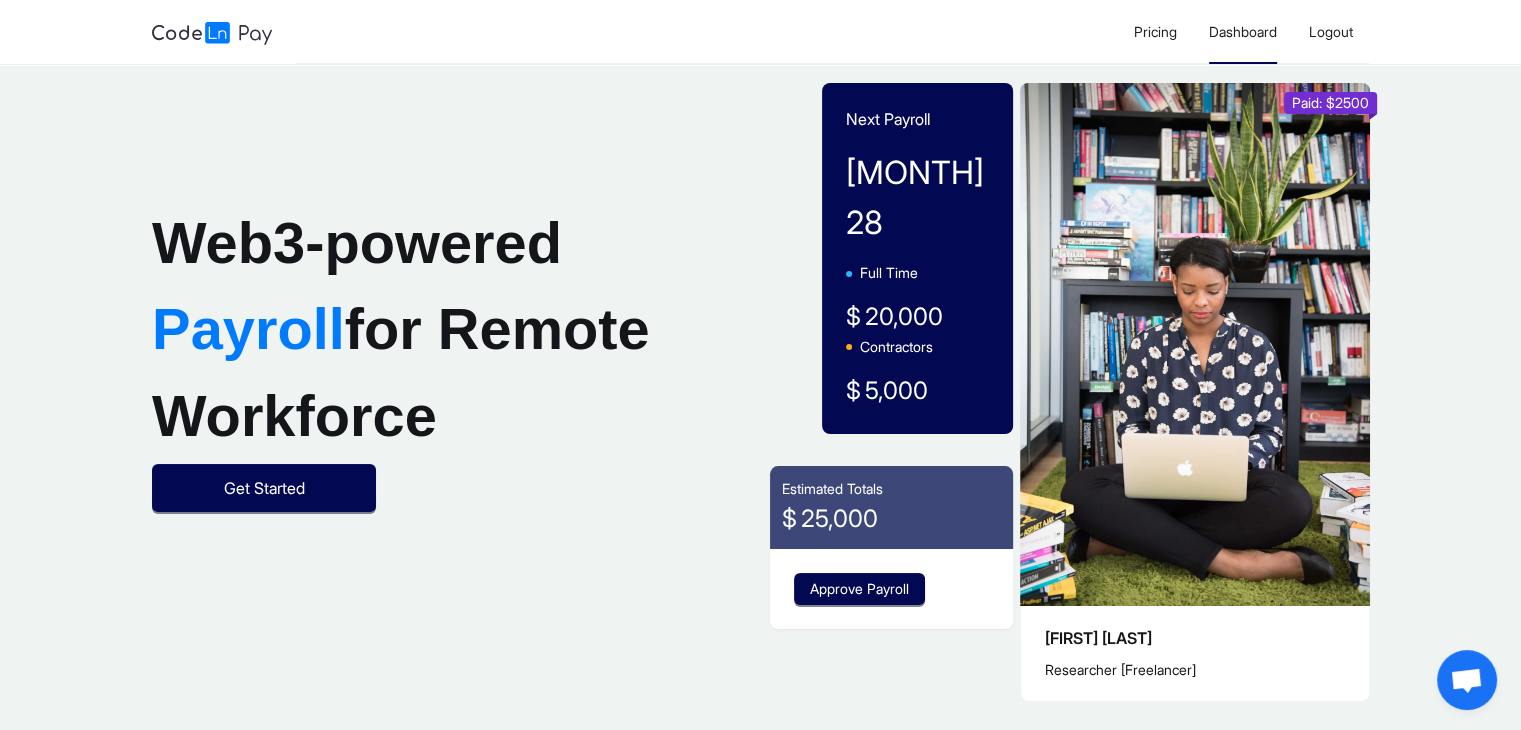 click on "Dashboard" 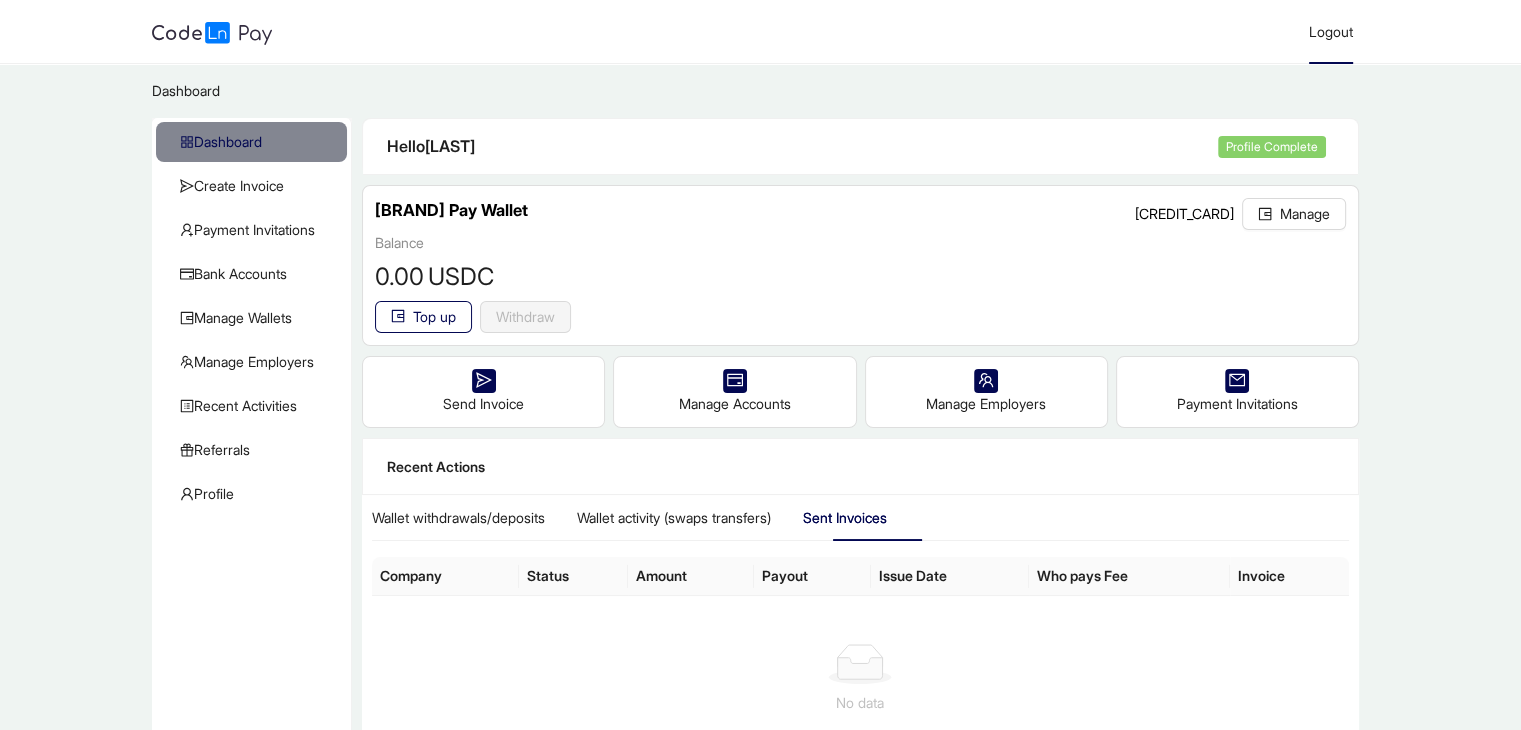 click on "Logout" 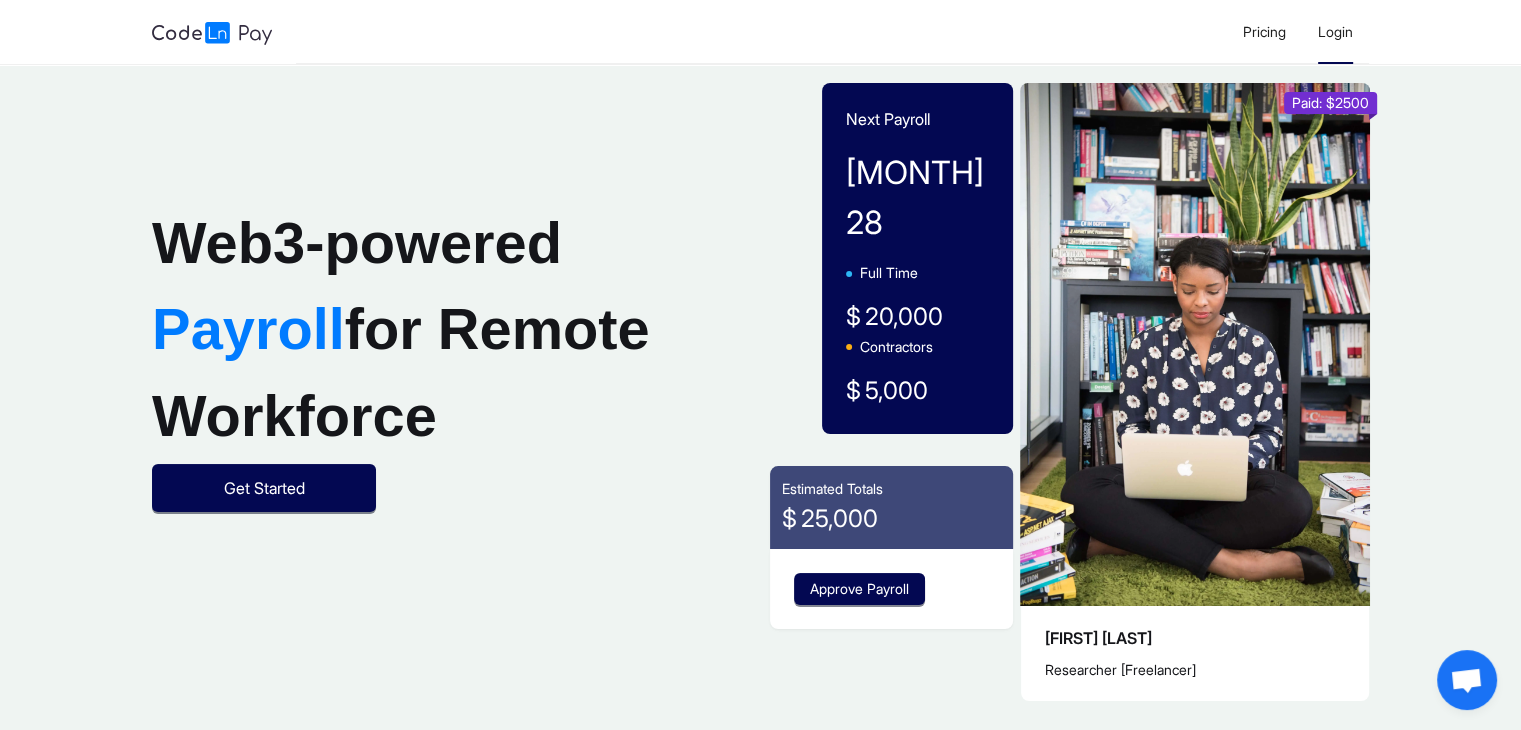 click on "Login" 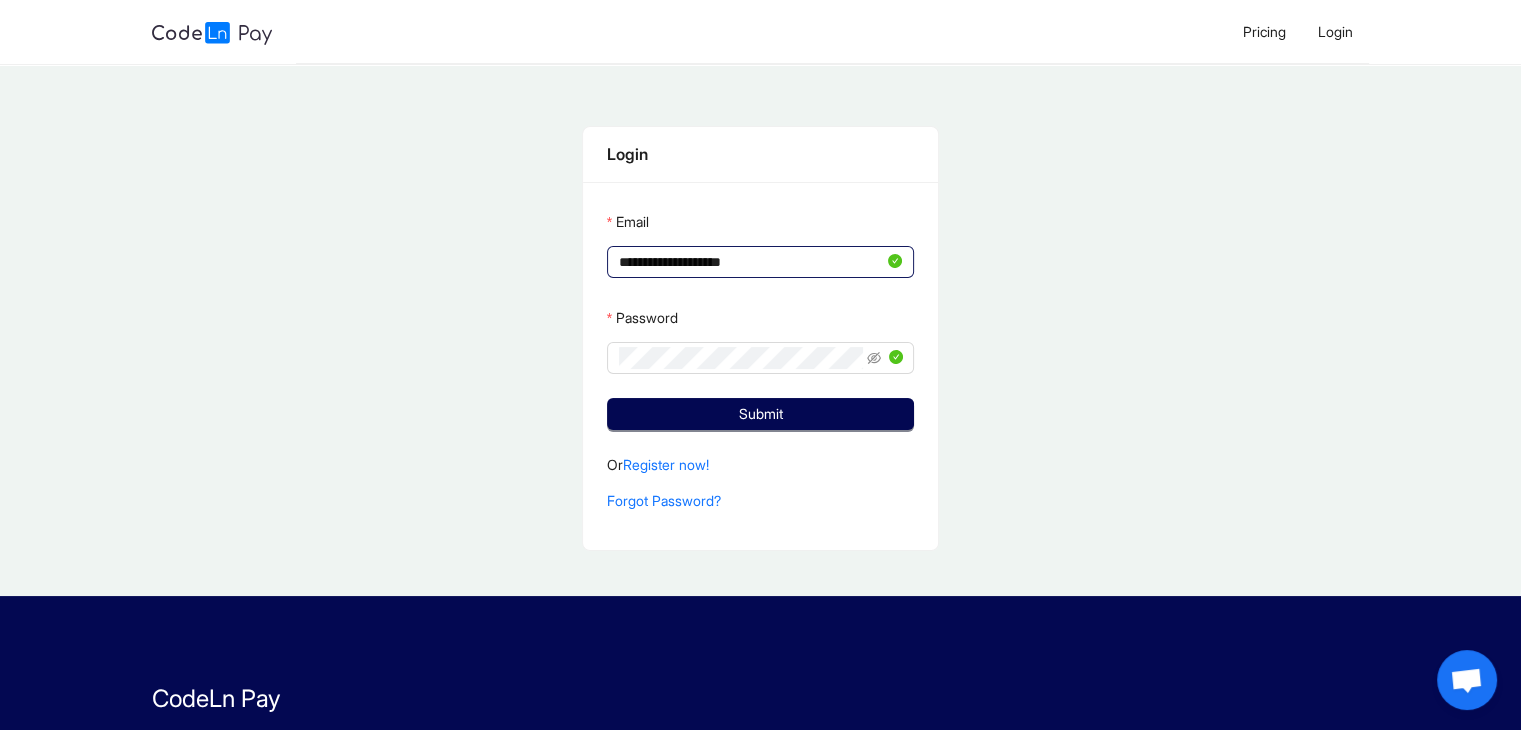 click on "**********" at bounding box center (751, 262) 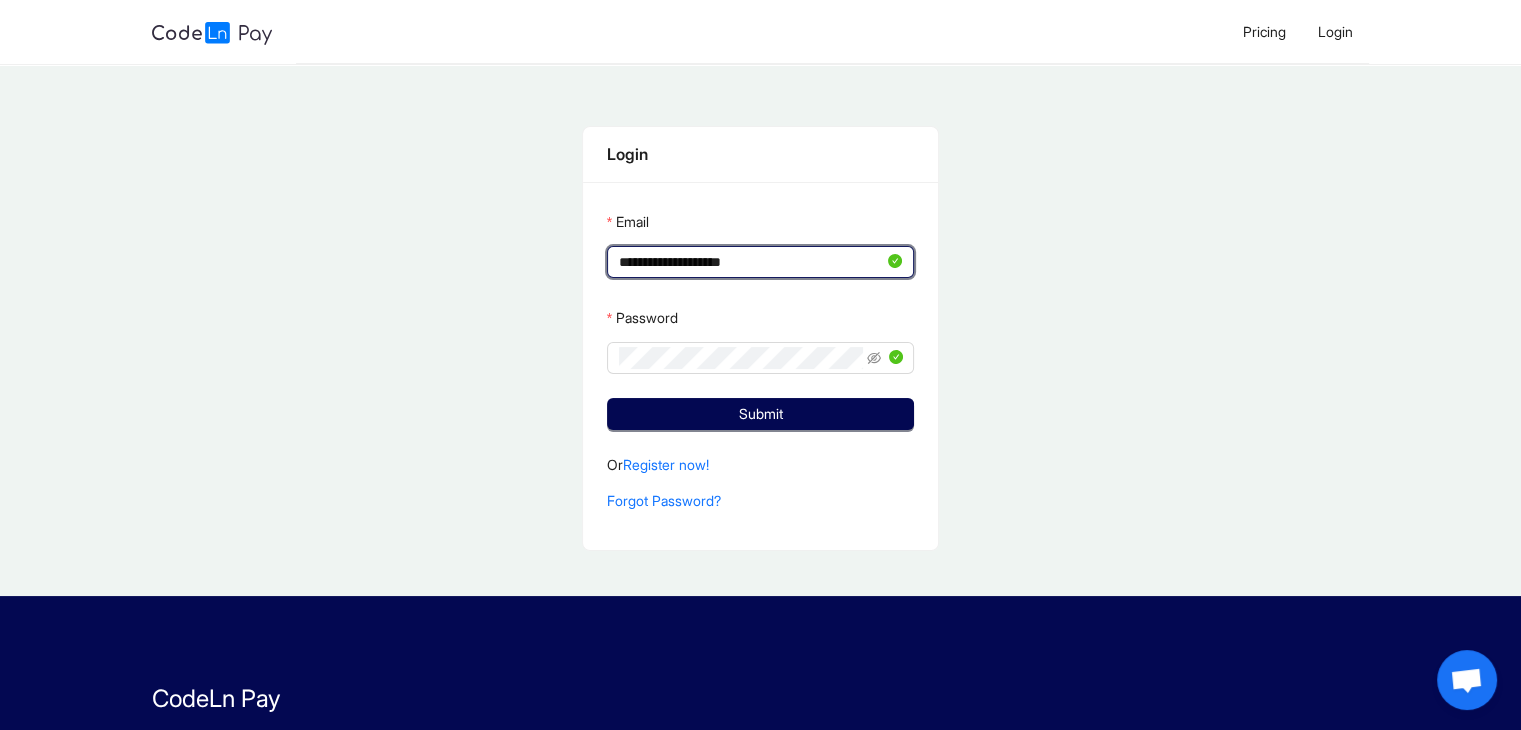 type on "**********" 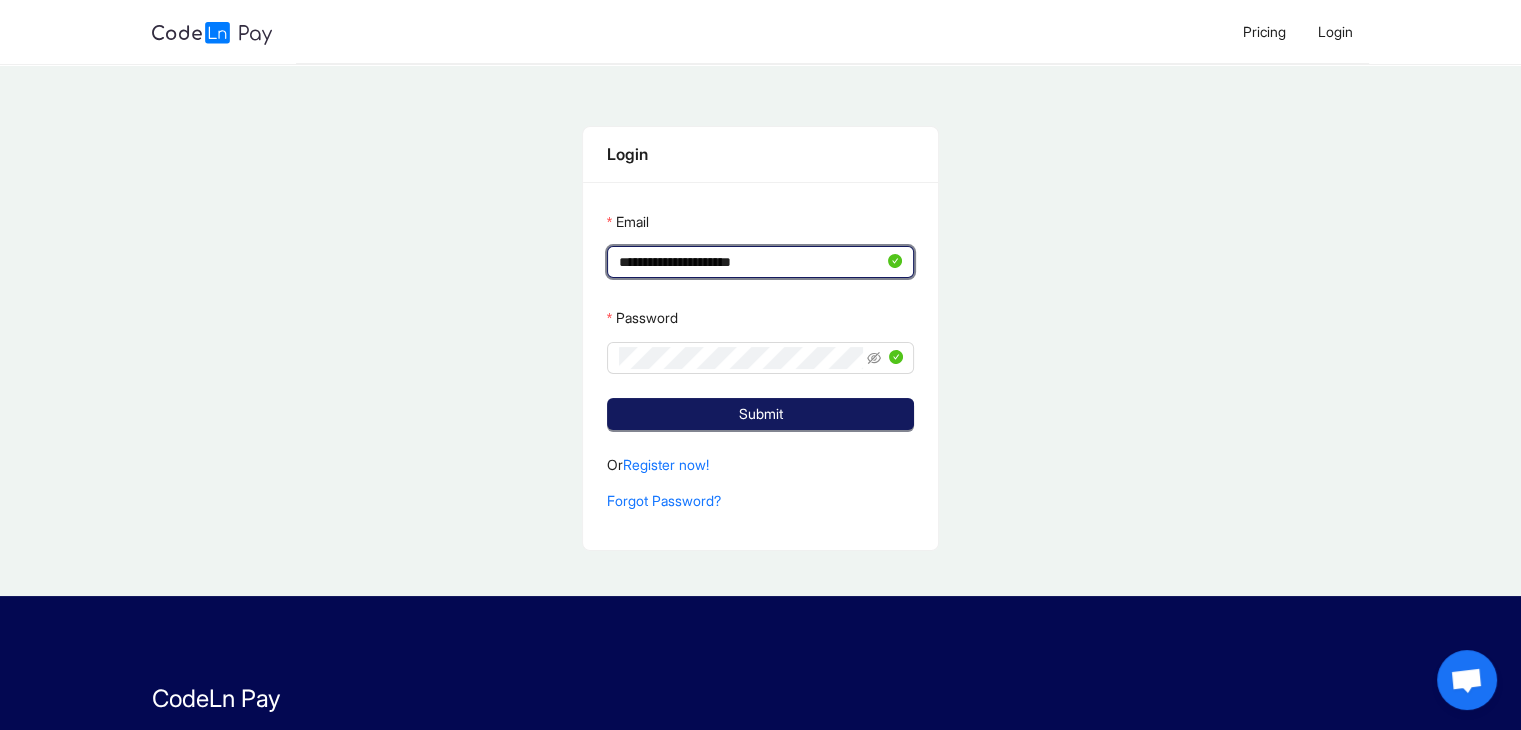 click on "Submit" 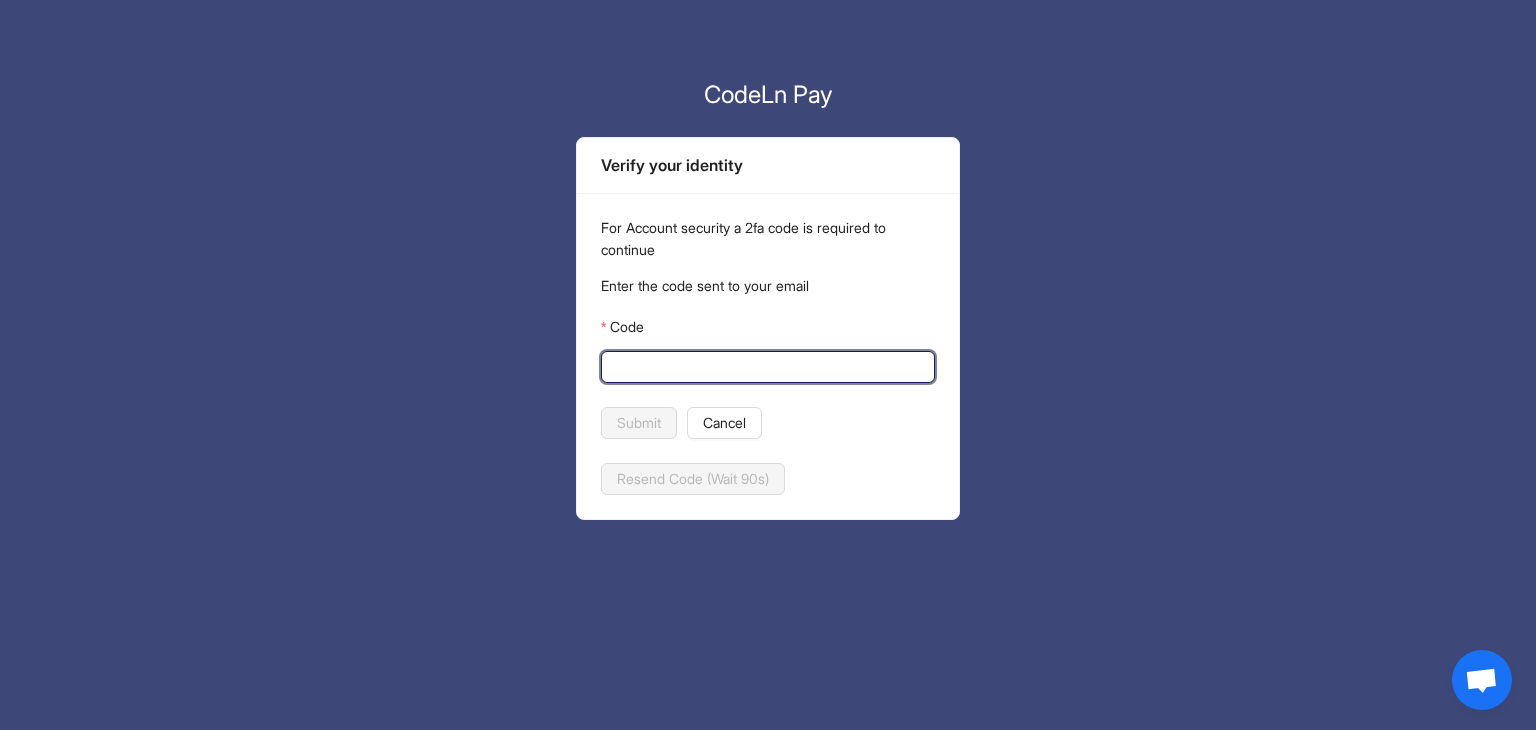 click on "Code" at bounding box center (766, 367) 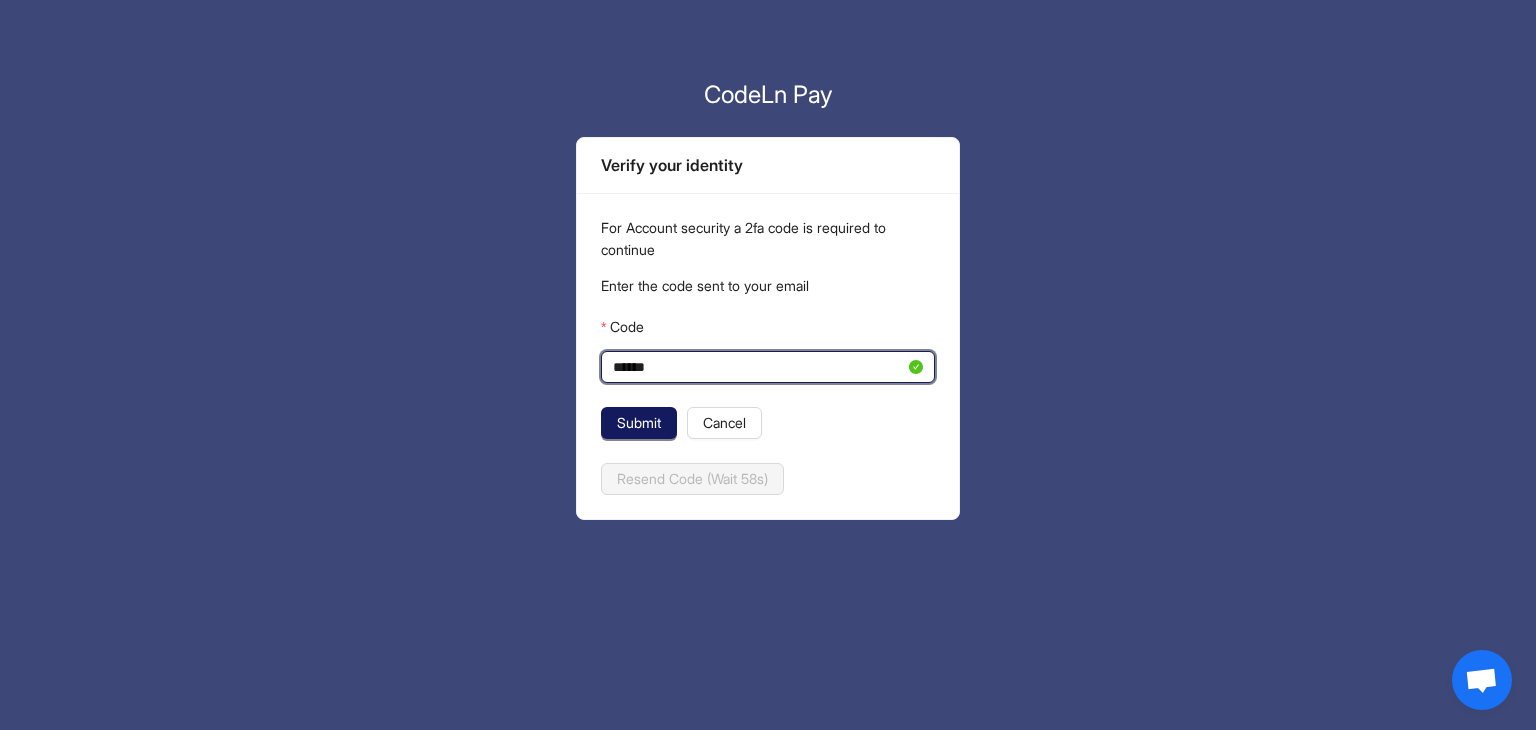 type on "******" 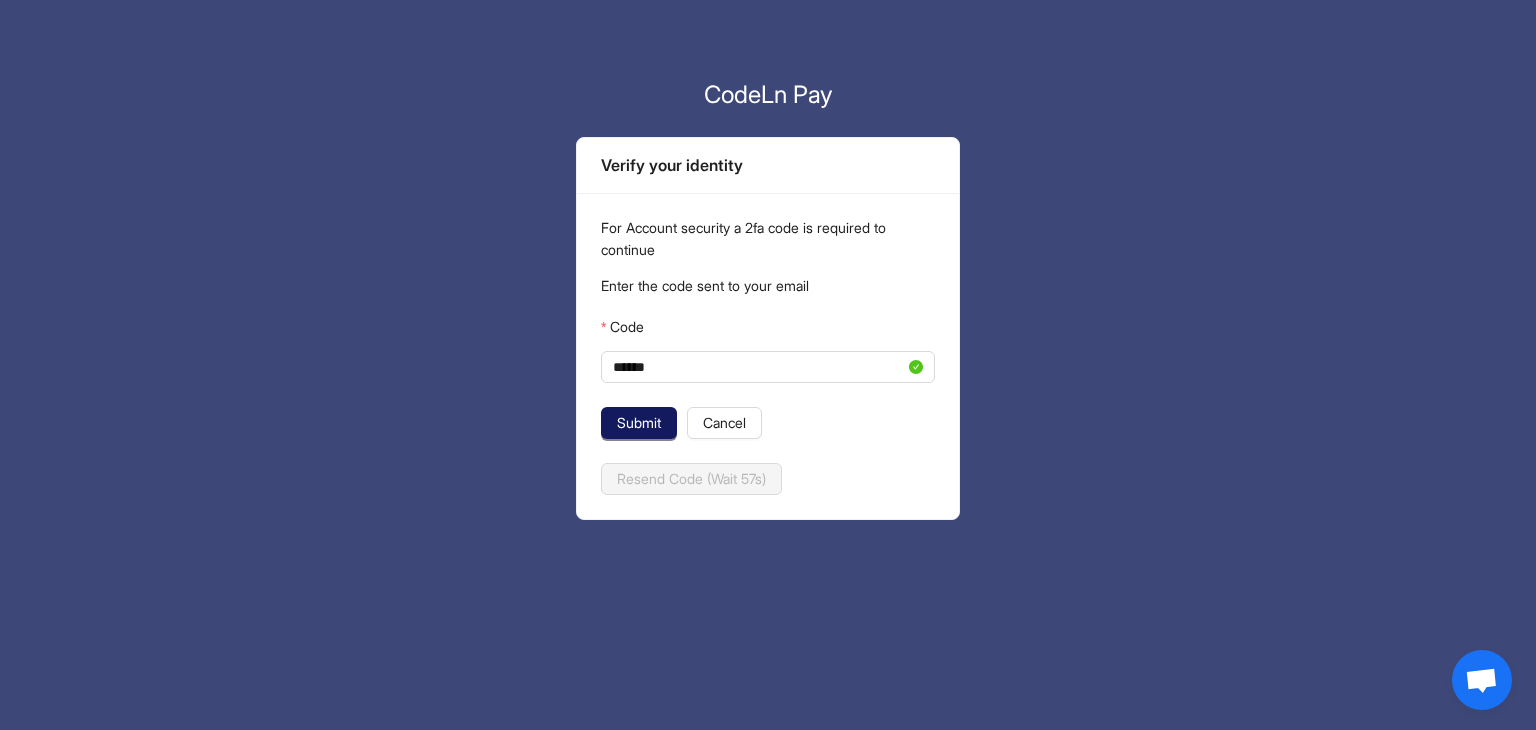 click on "Submit" 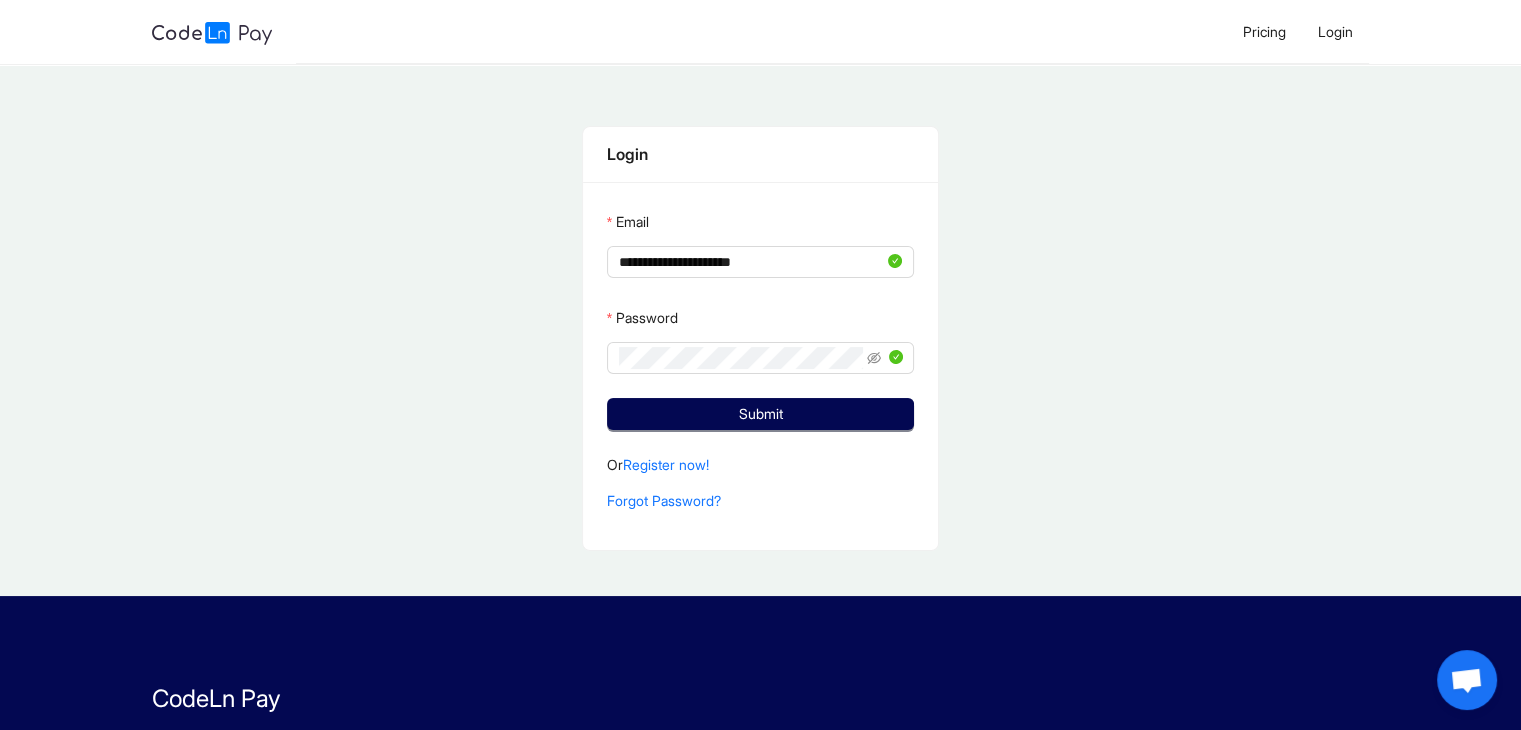 click on "Submit" 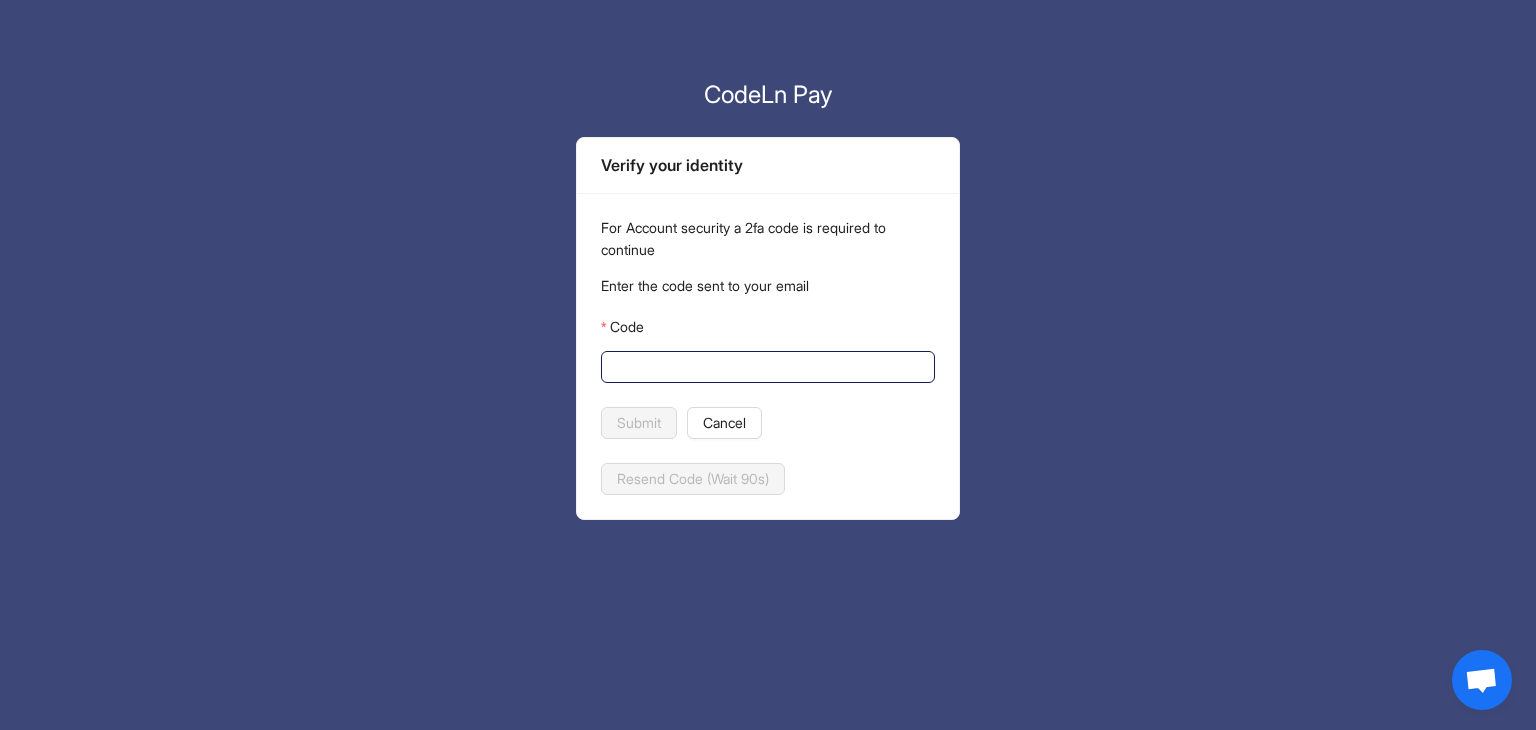click on "Code" at bounding box center (766, 367) 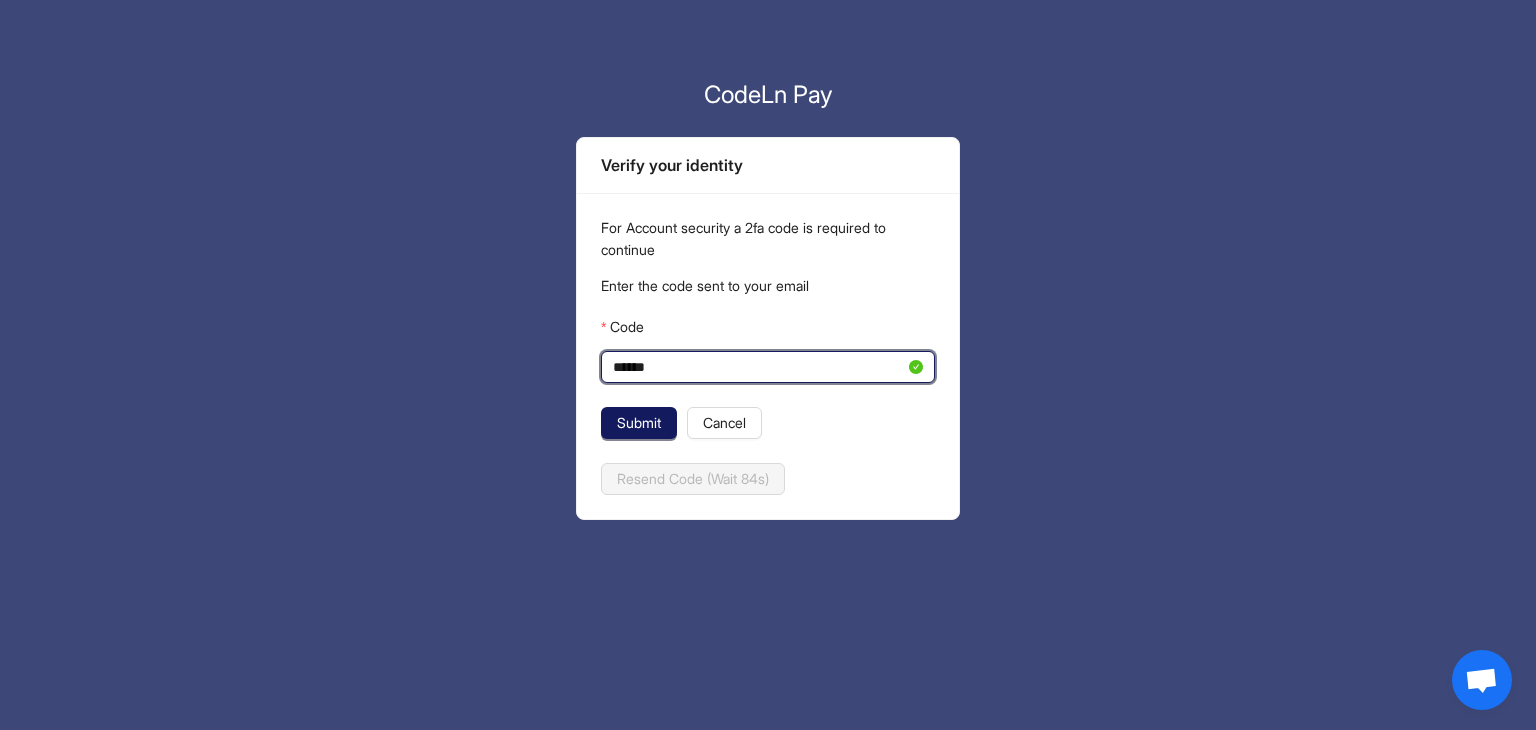 type on "******" 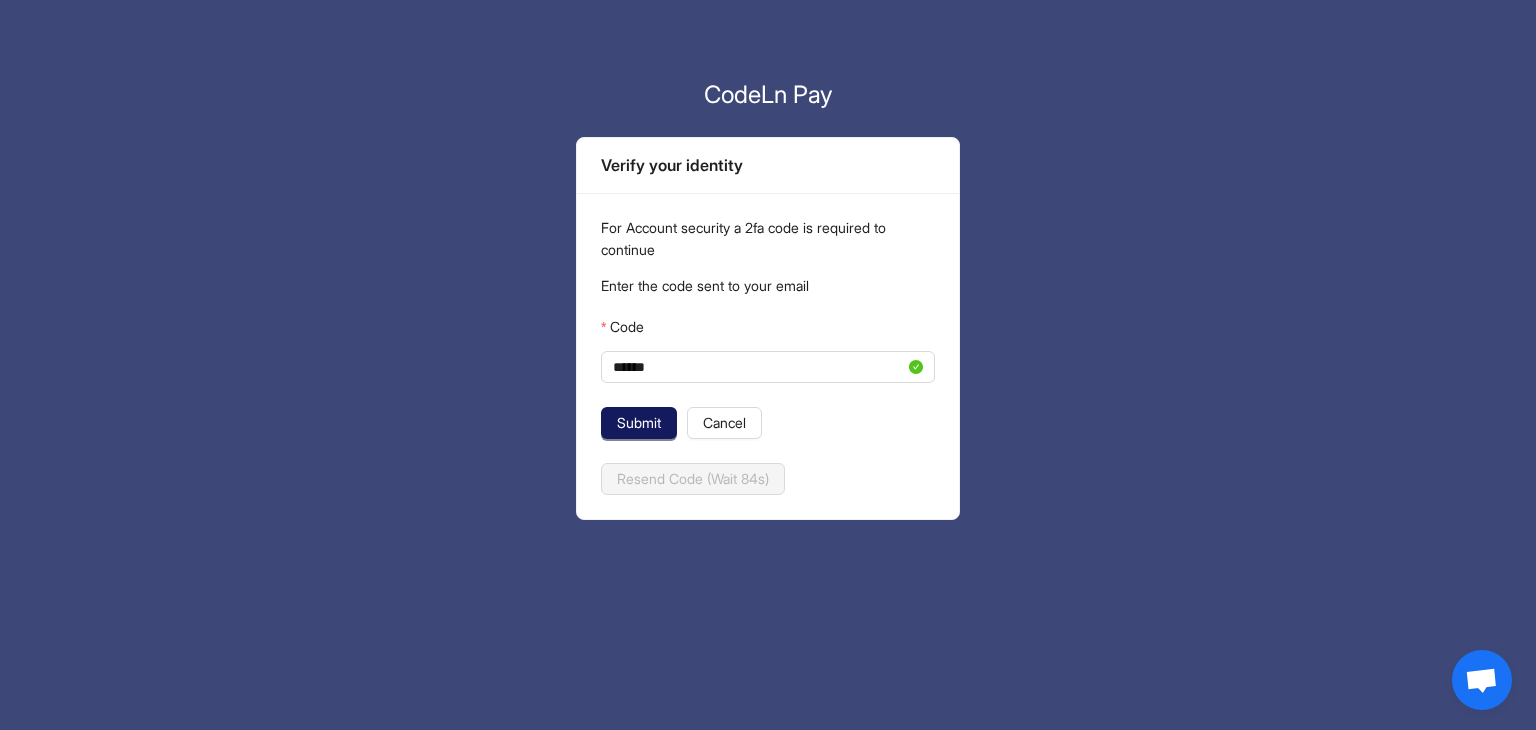 click on "Submit" 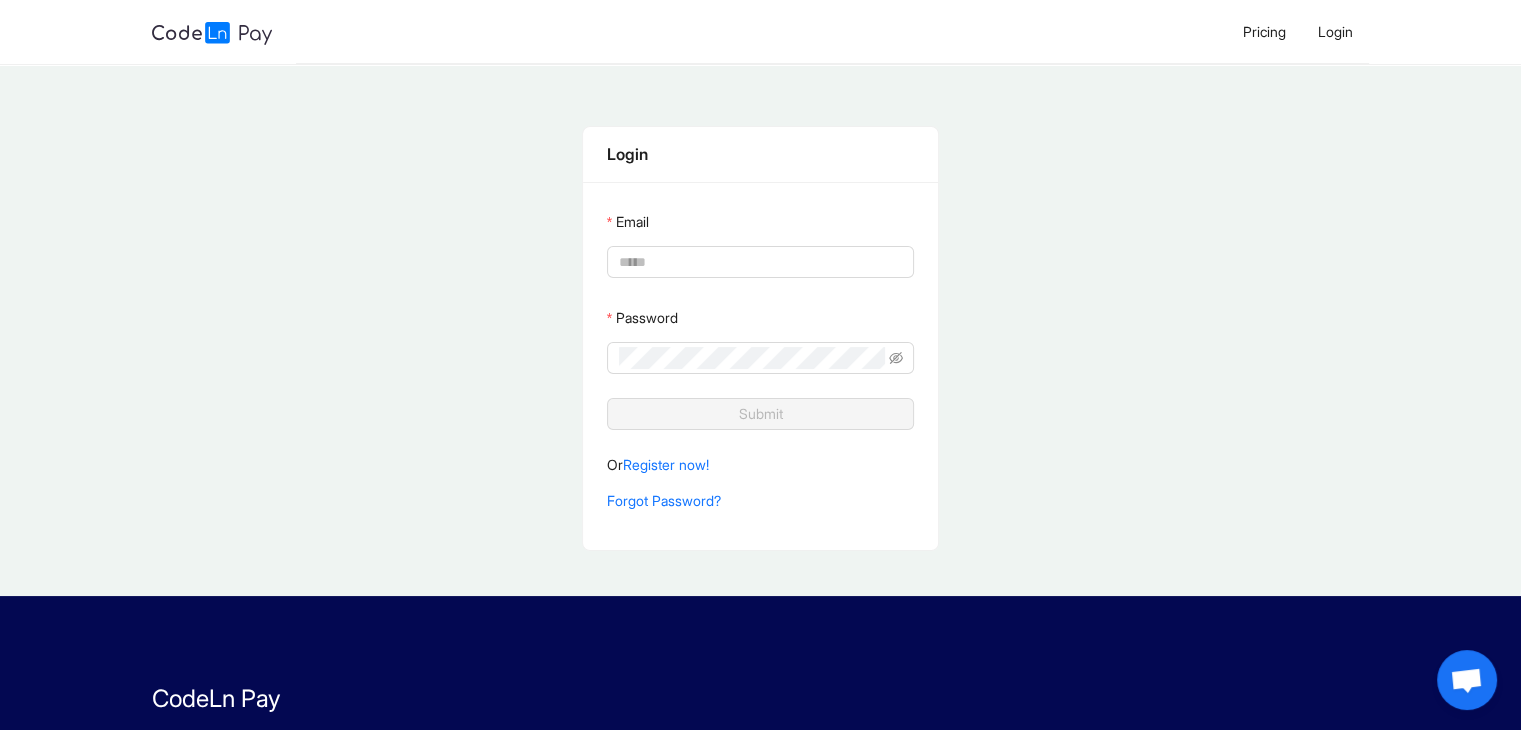 type on "**********" 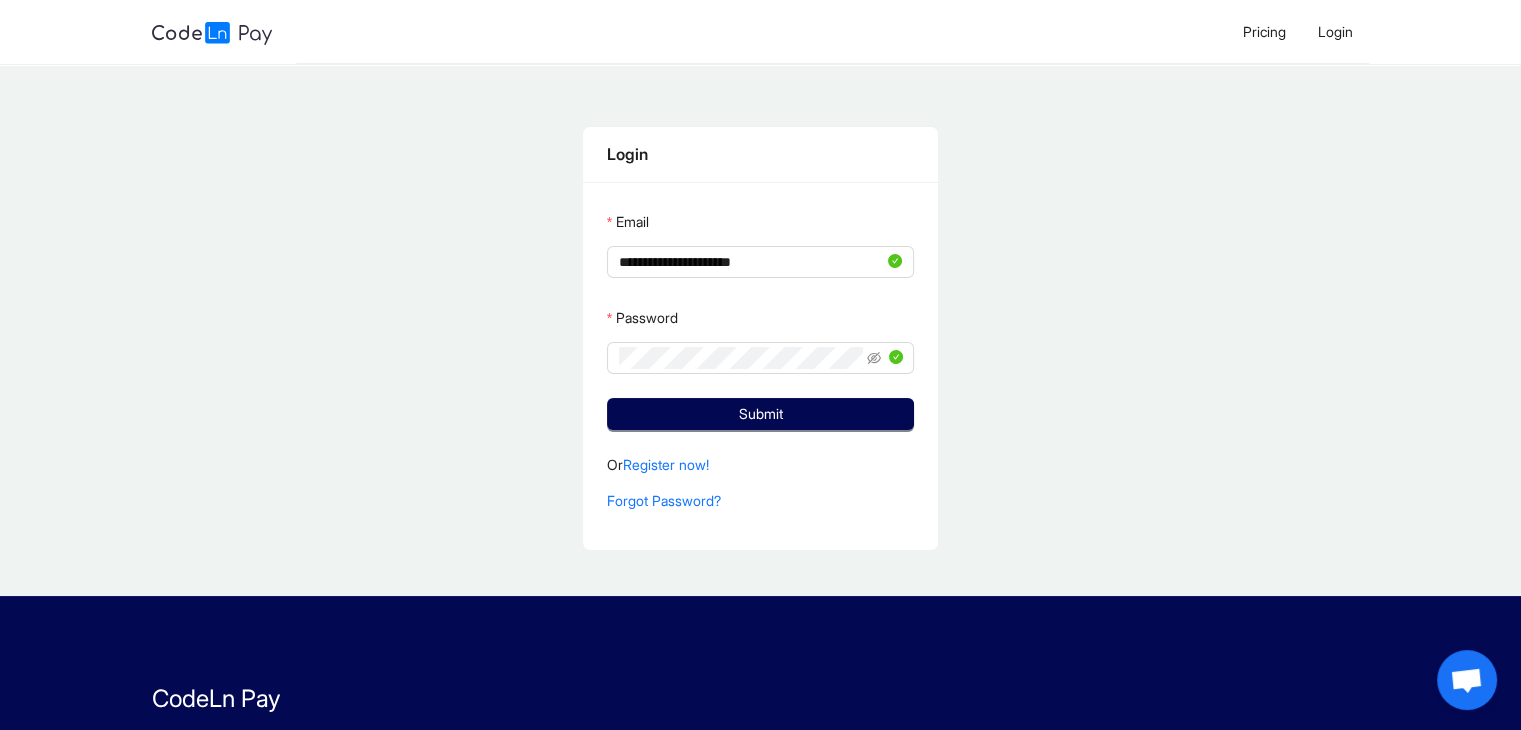 click on "Submit" 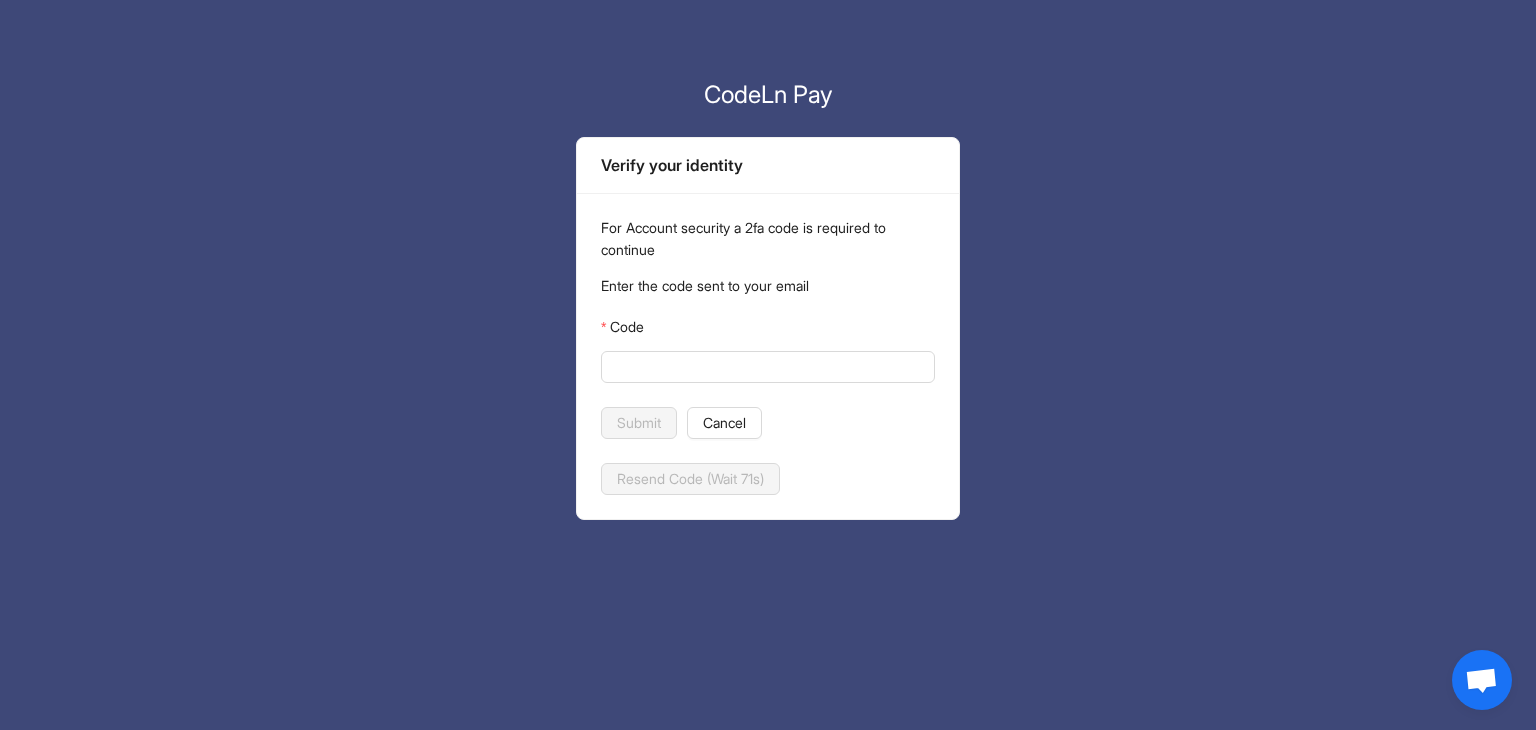 click on "Code" 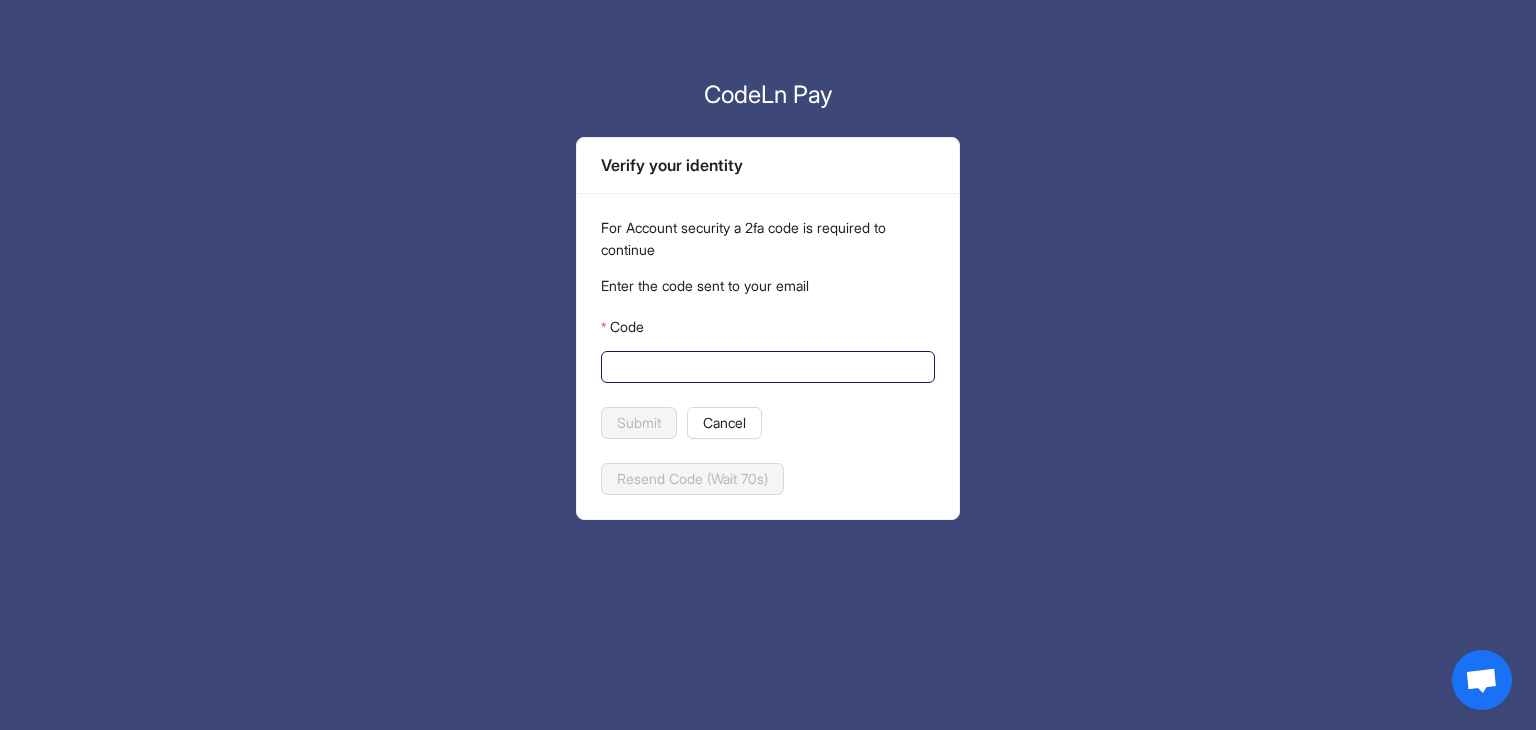 click on "Code" at bounding box center (766, 367) 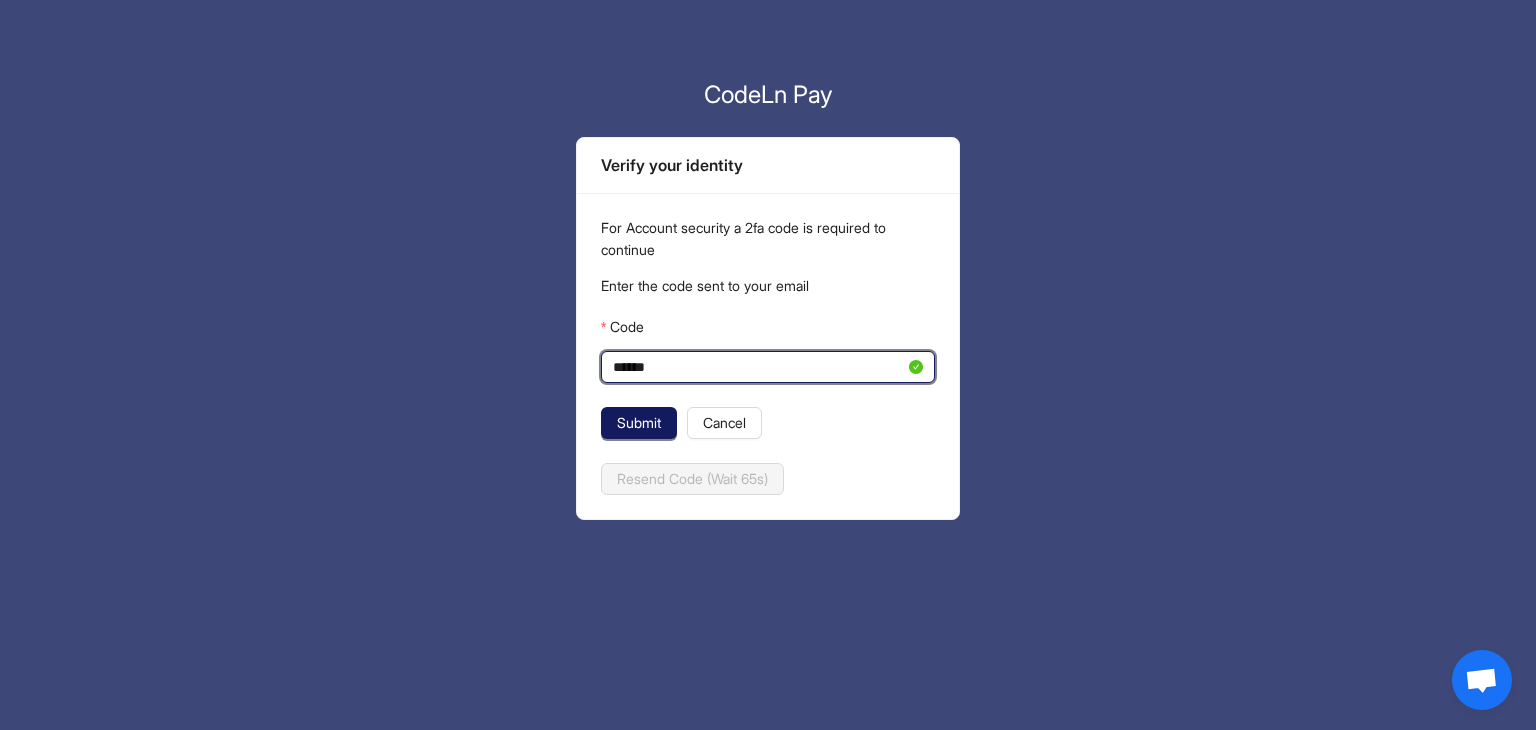 type on "******" 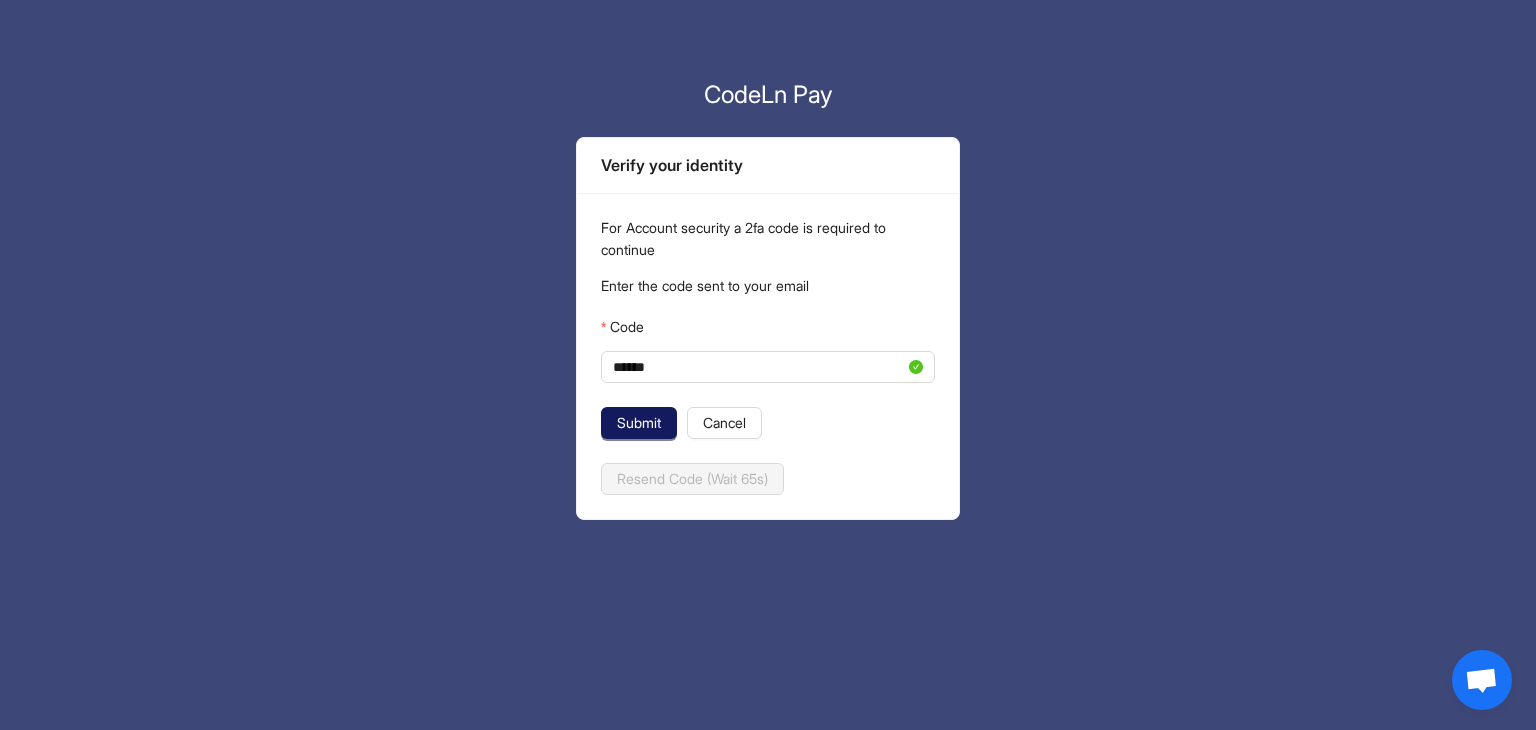 click on "Submit" 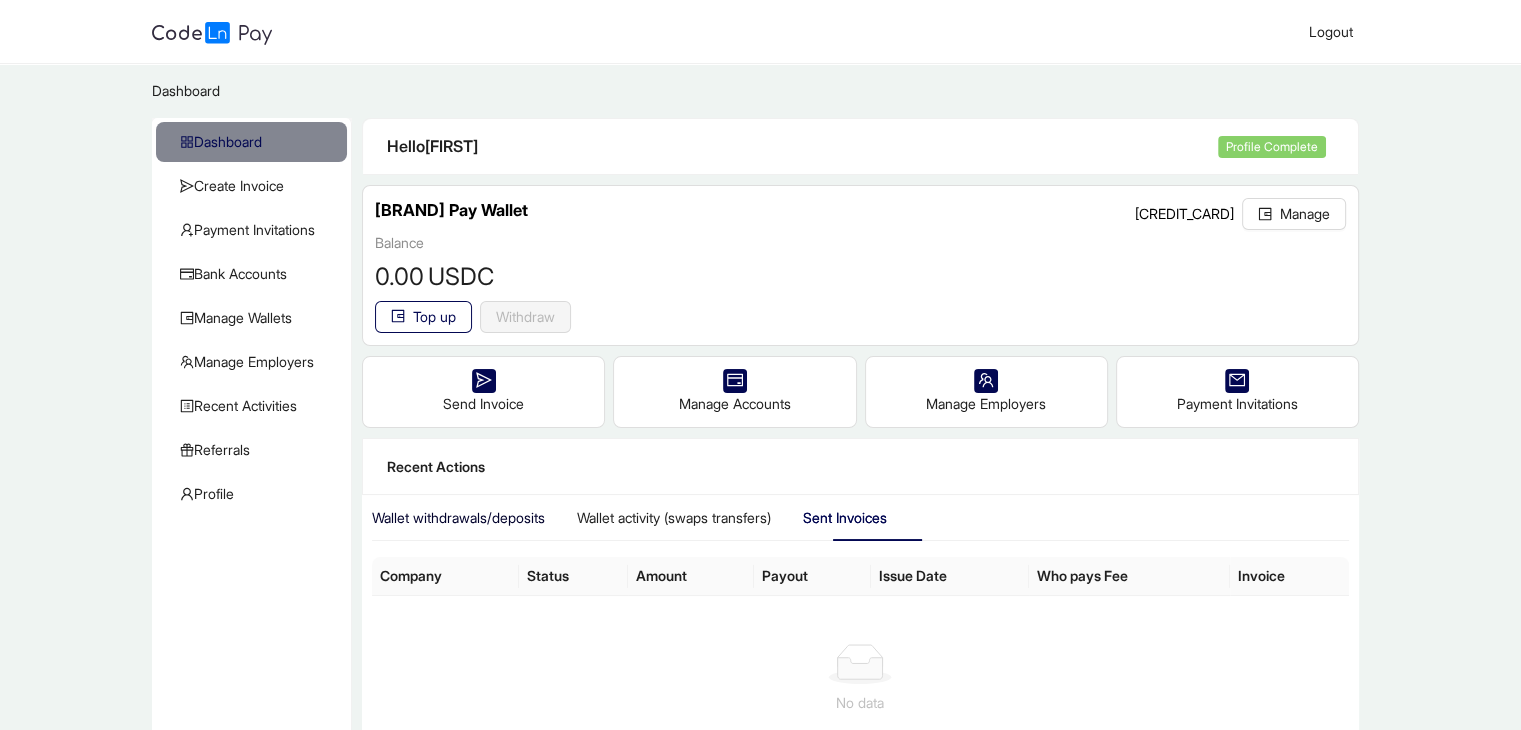 click on "Wallet  withdrawals/deposits" at bounding box center [458, 518] 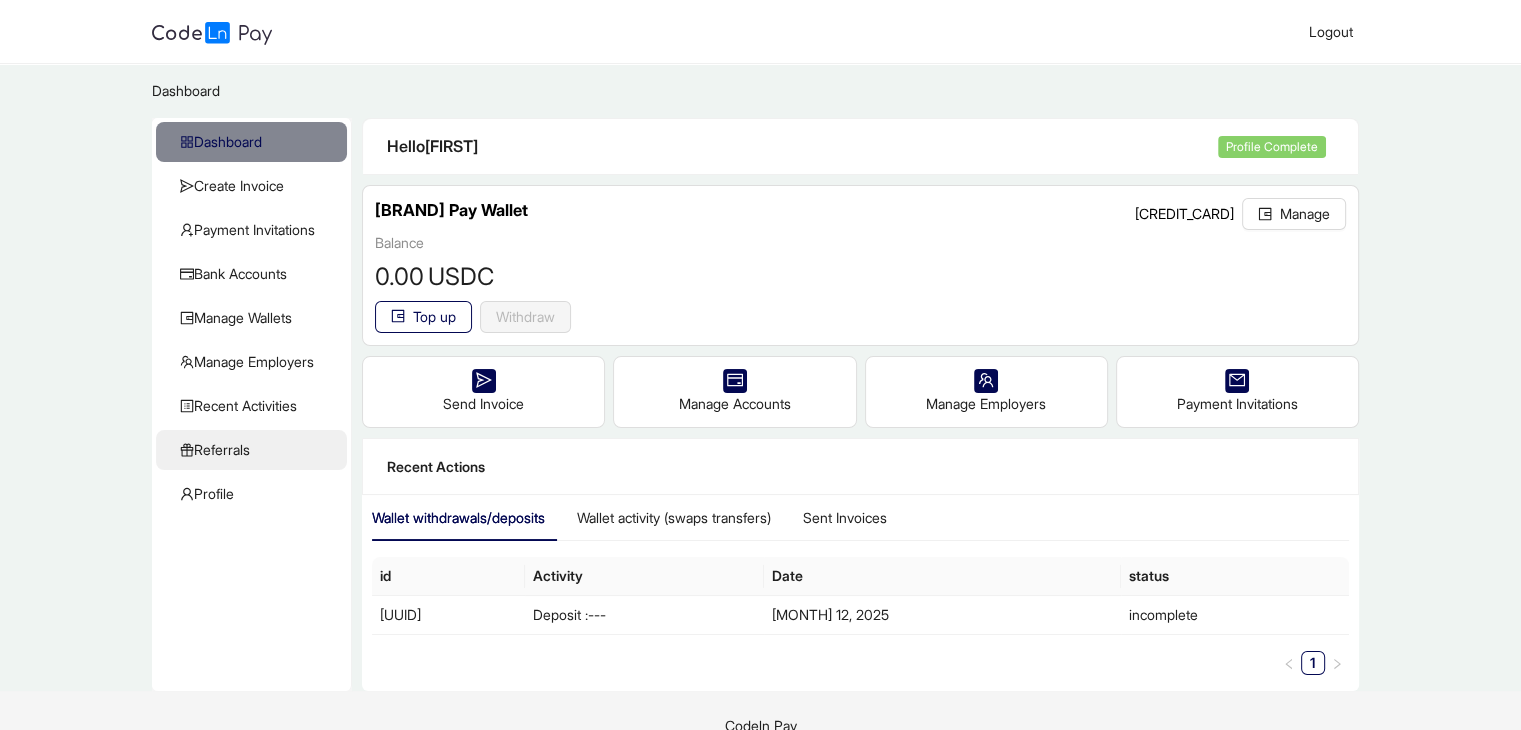 click on "Referrals" 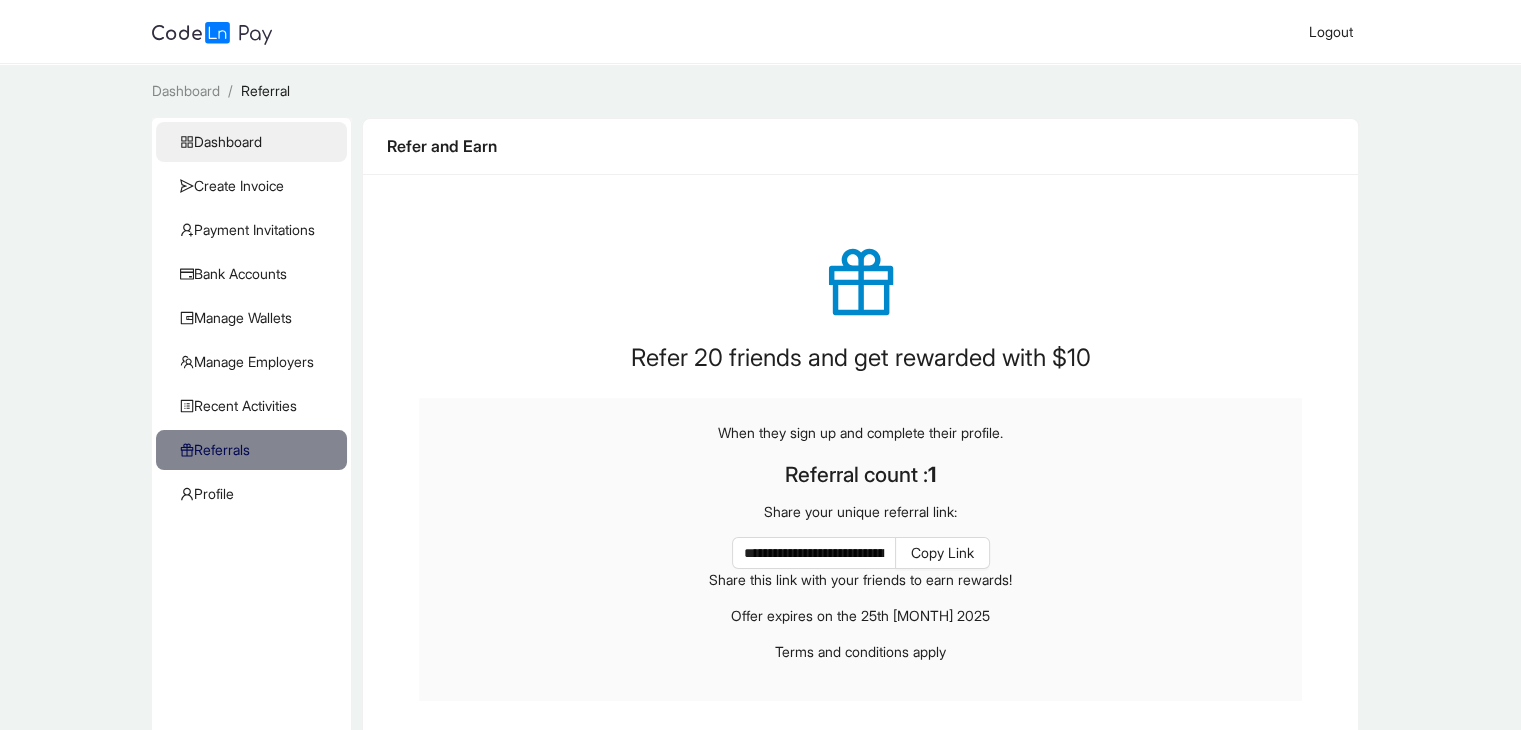 click on "Dashboard" 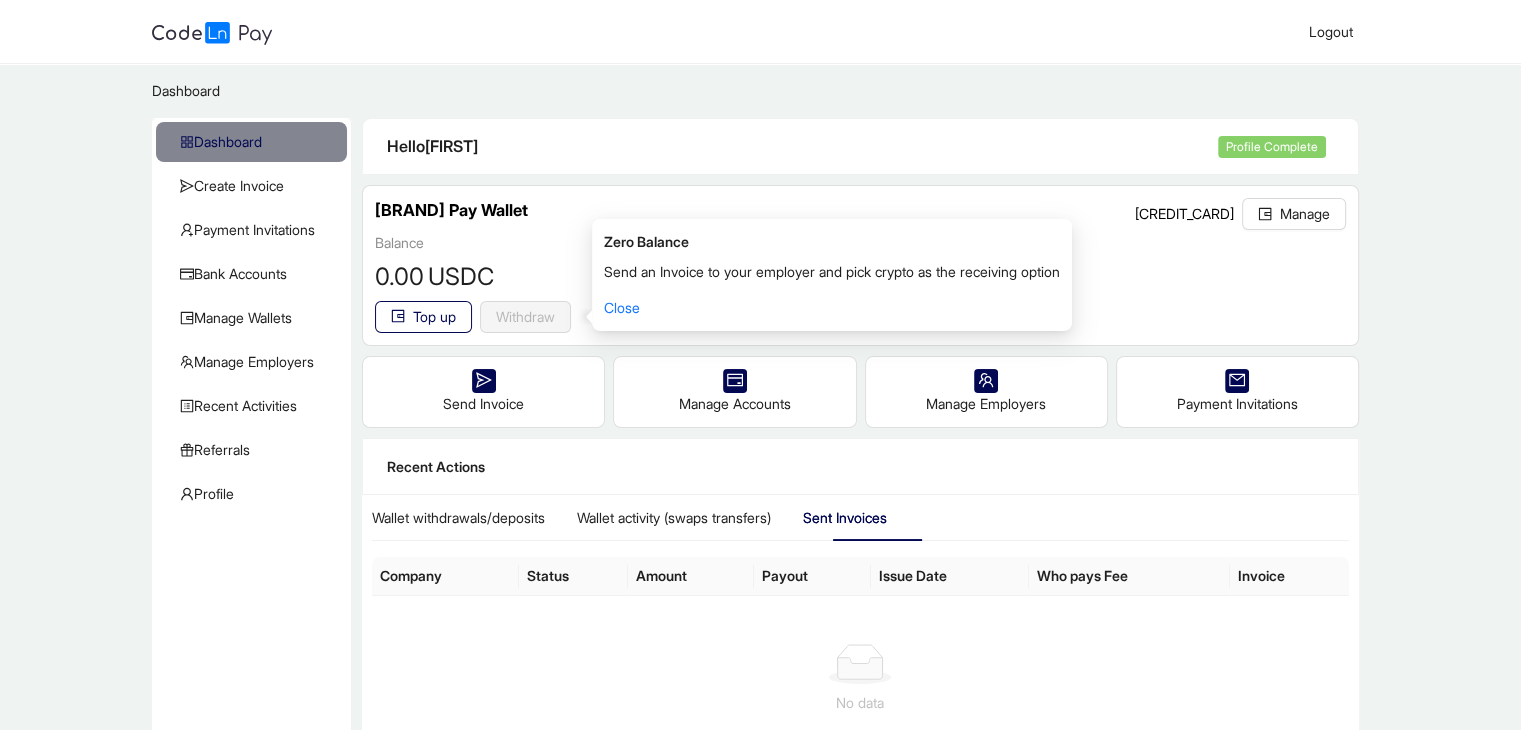click on "Withdraw" 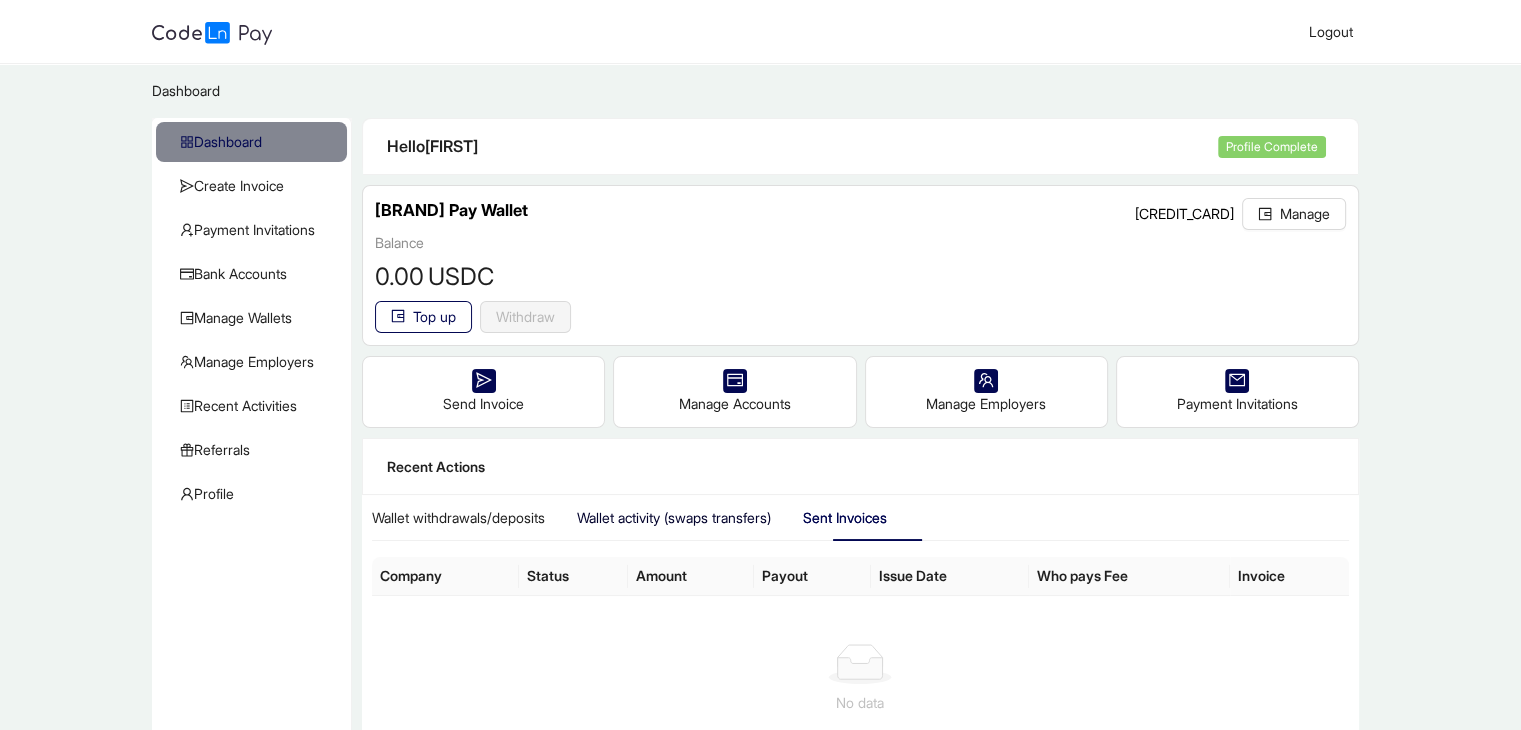 click on "Wallet activity (swaps transfers)" at bounding box center [674, 518] 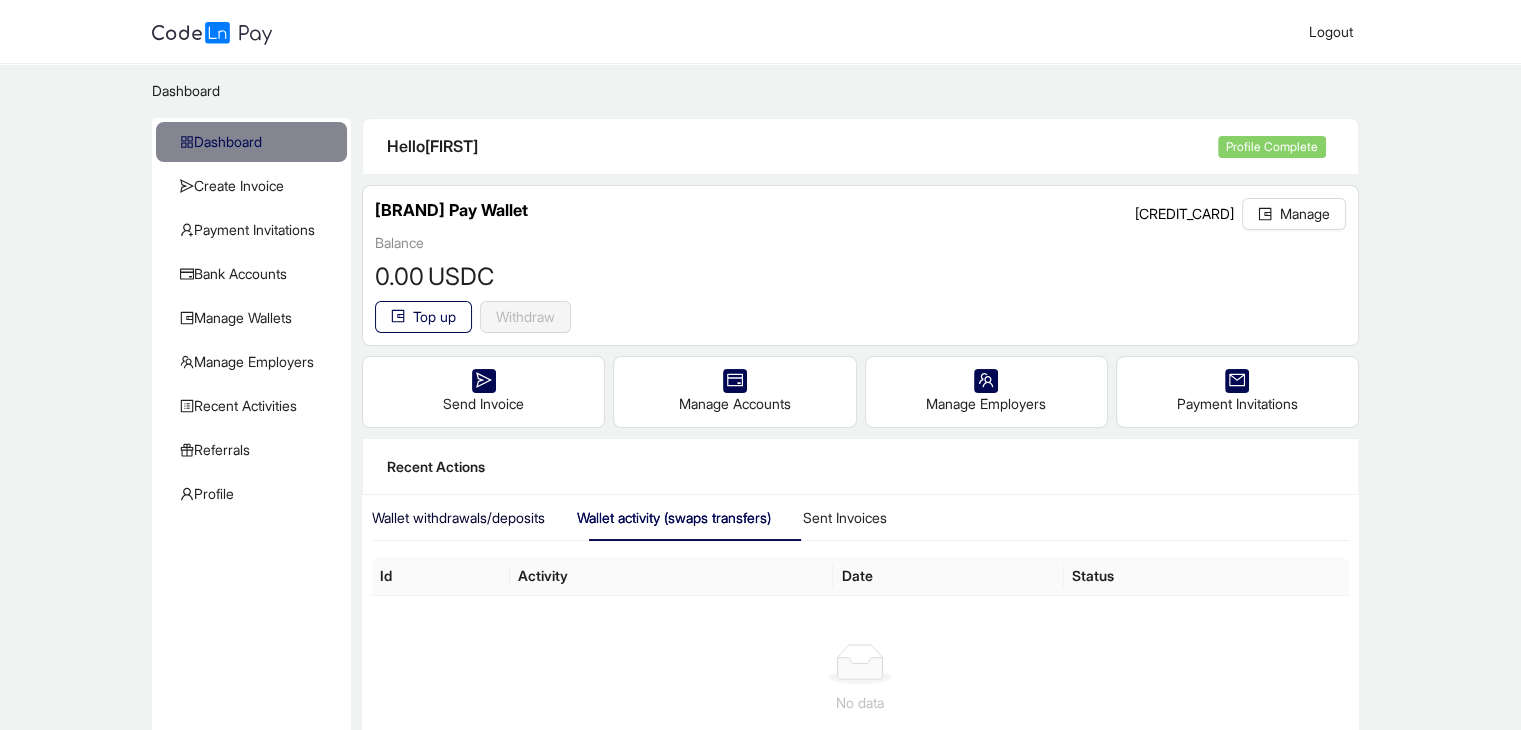 click on "Wallet  withdrawals/deposits" at bounding box center [458, 518] 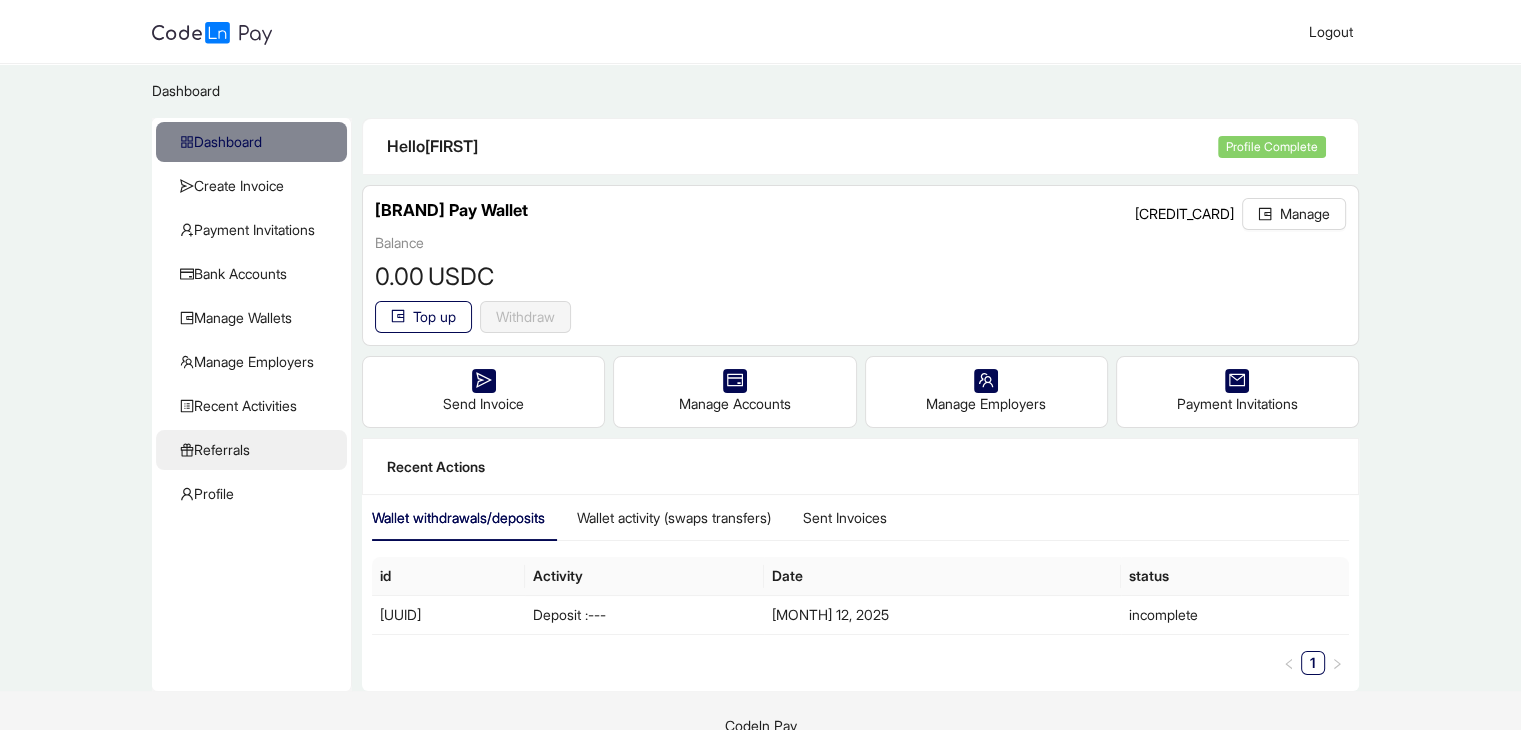 click on "Referrals" 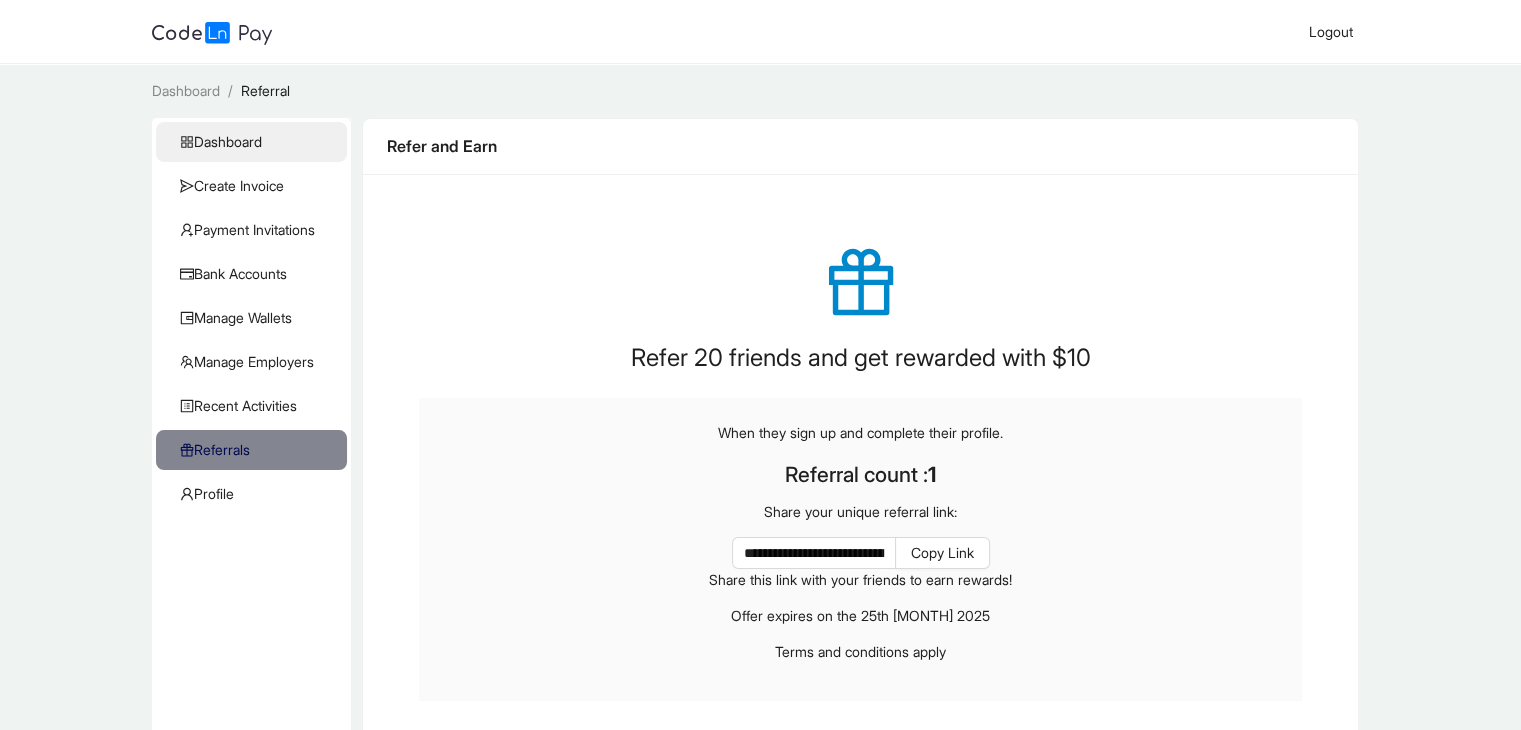 click on "Dashboard" 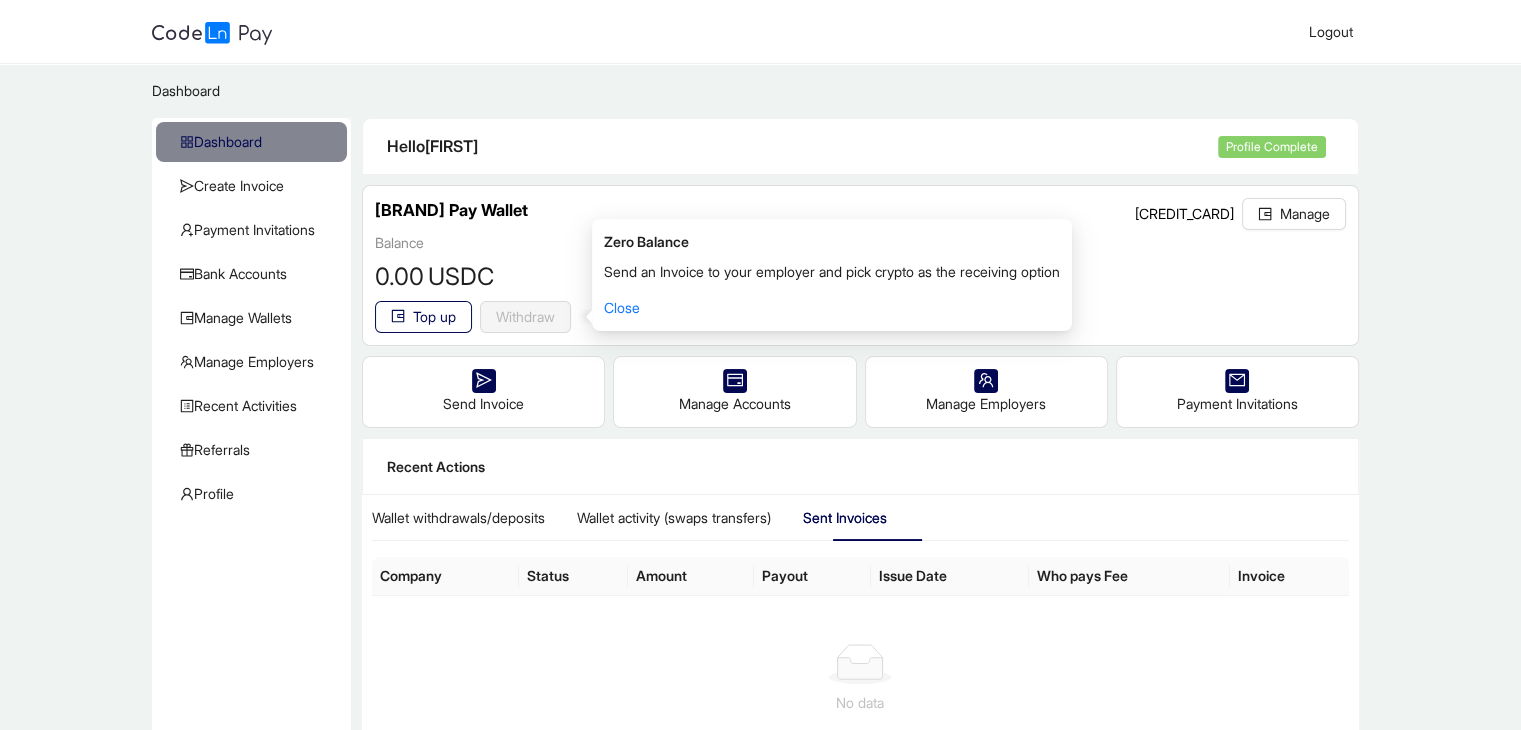 click on "Withdraw" 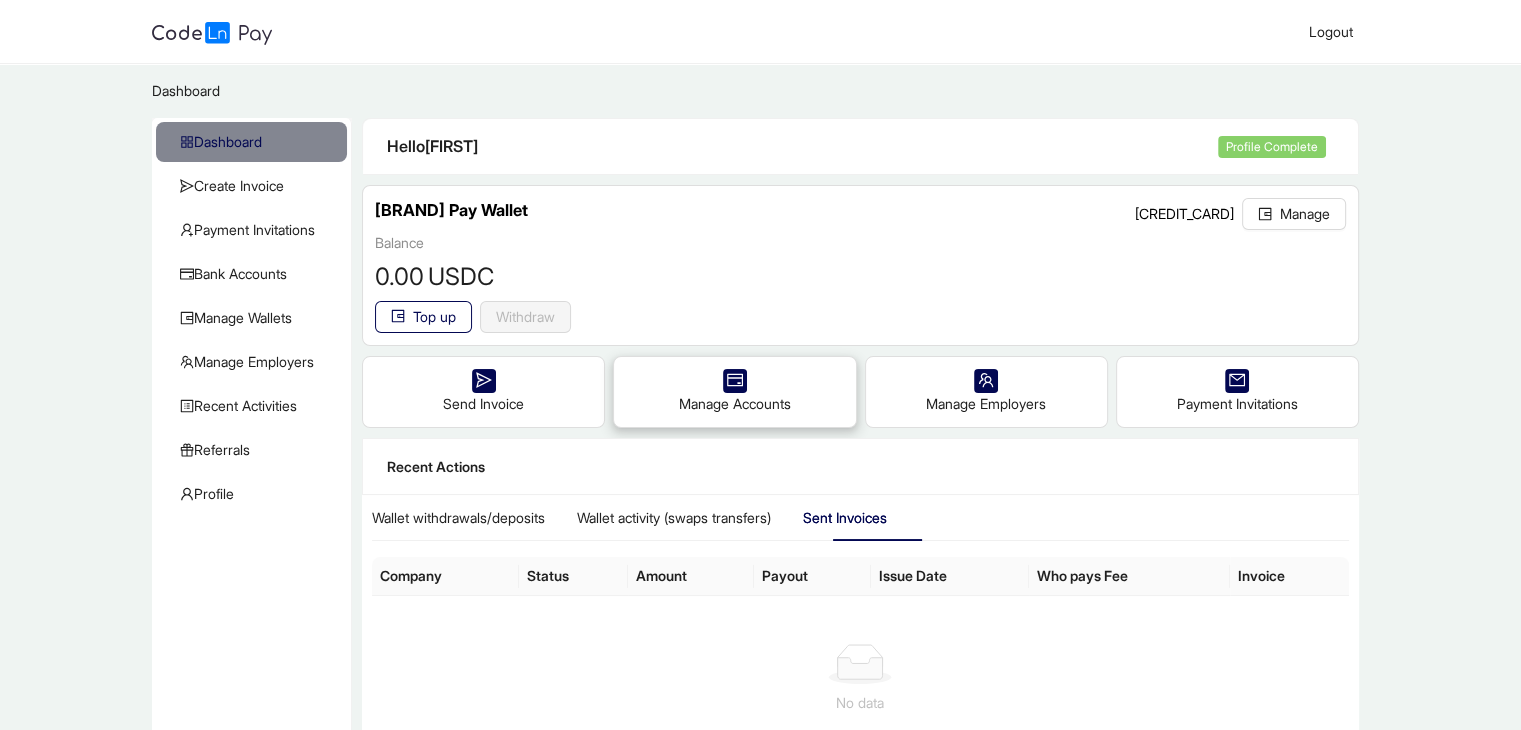click on "Manage Accounts" at bounding box center (734, 392) 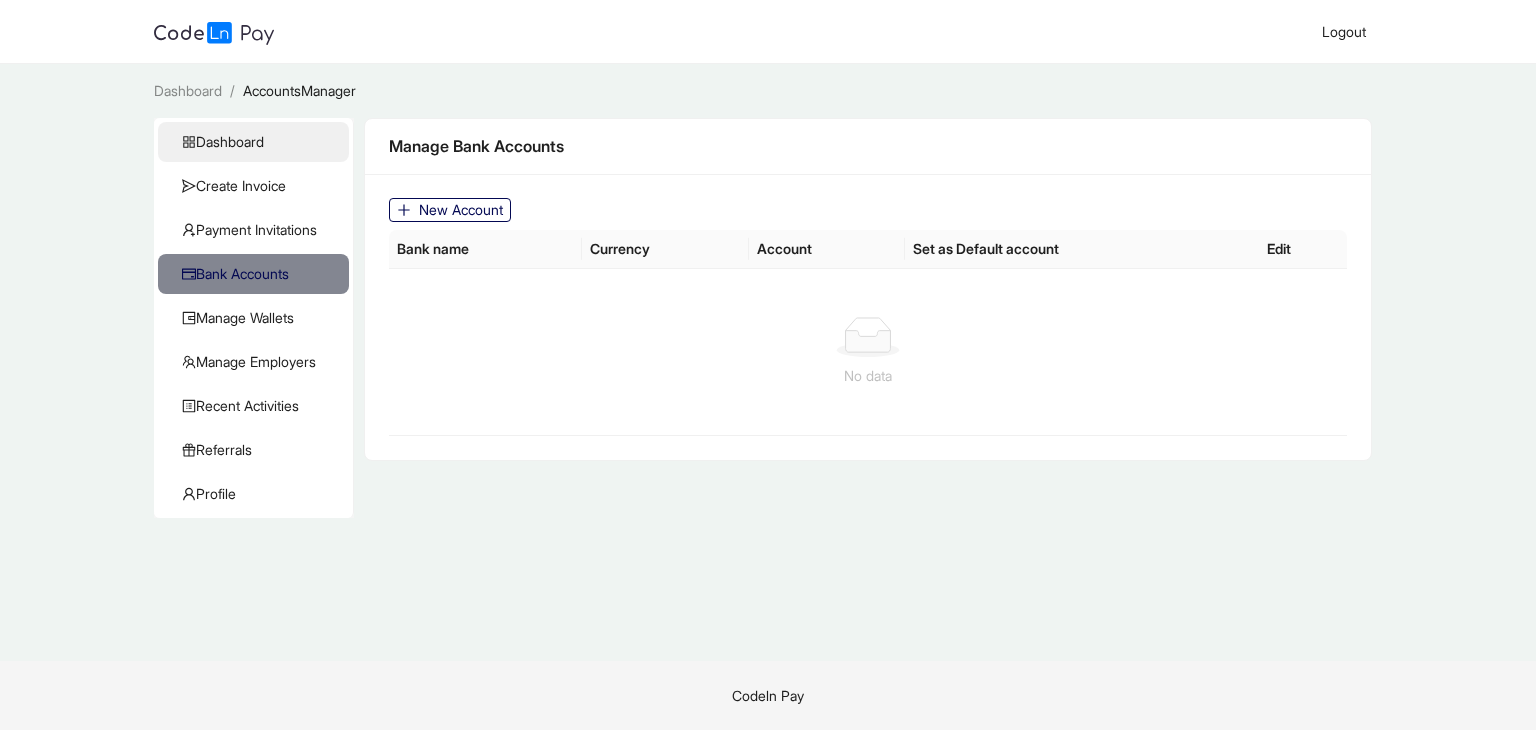 click on "Dashboard" 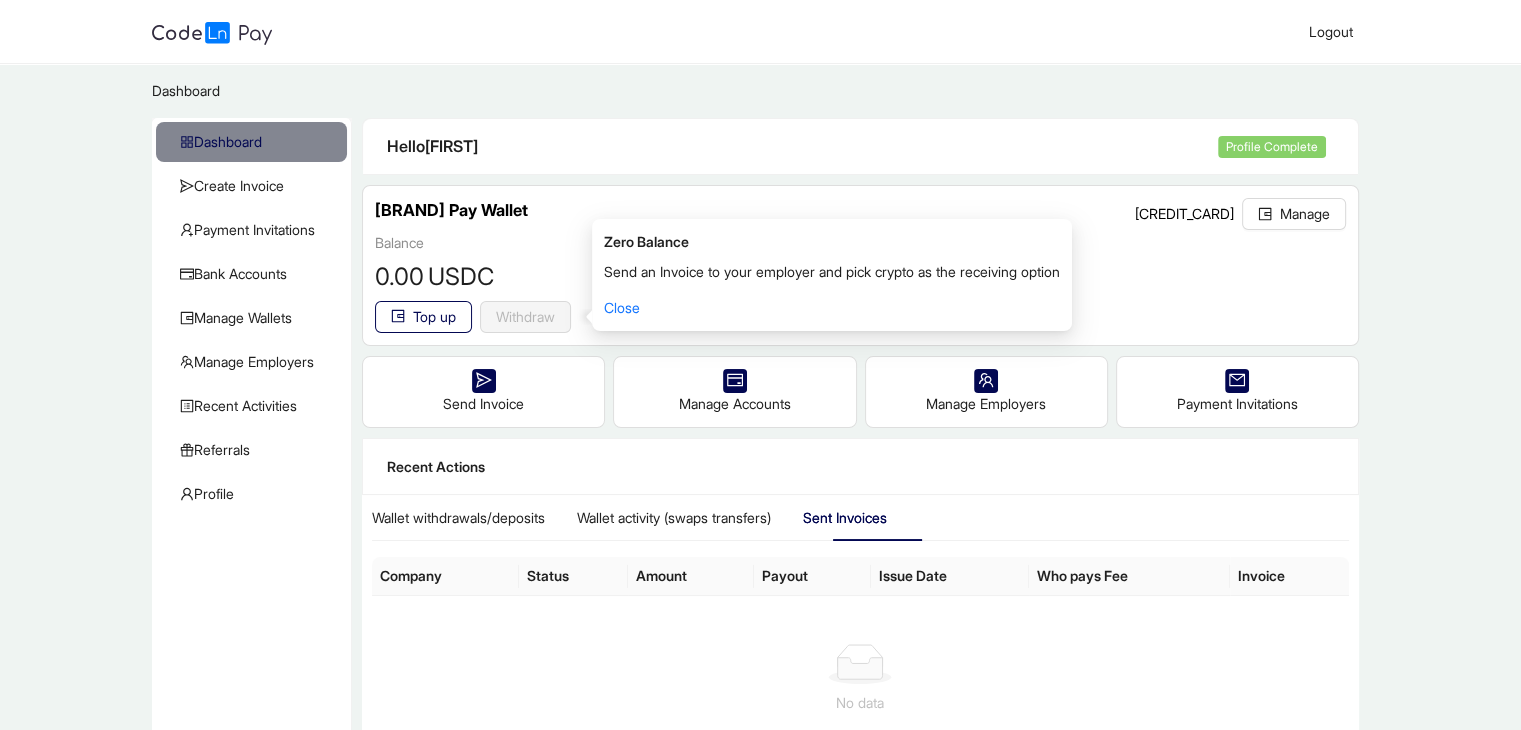 click on "Withdraw" 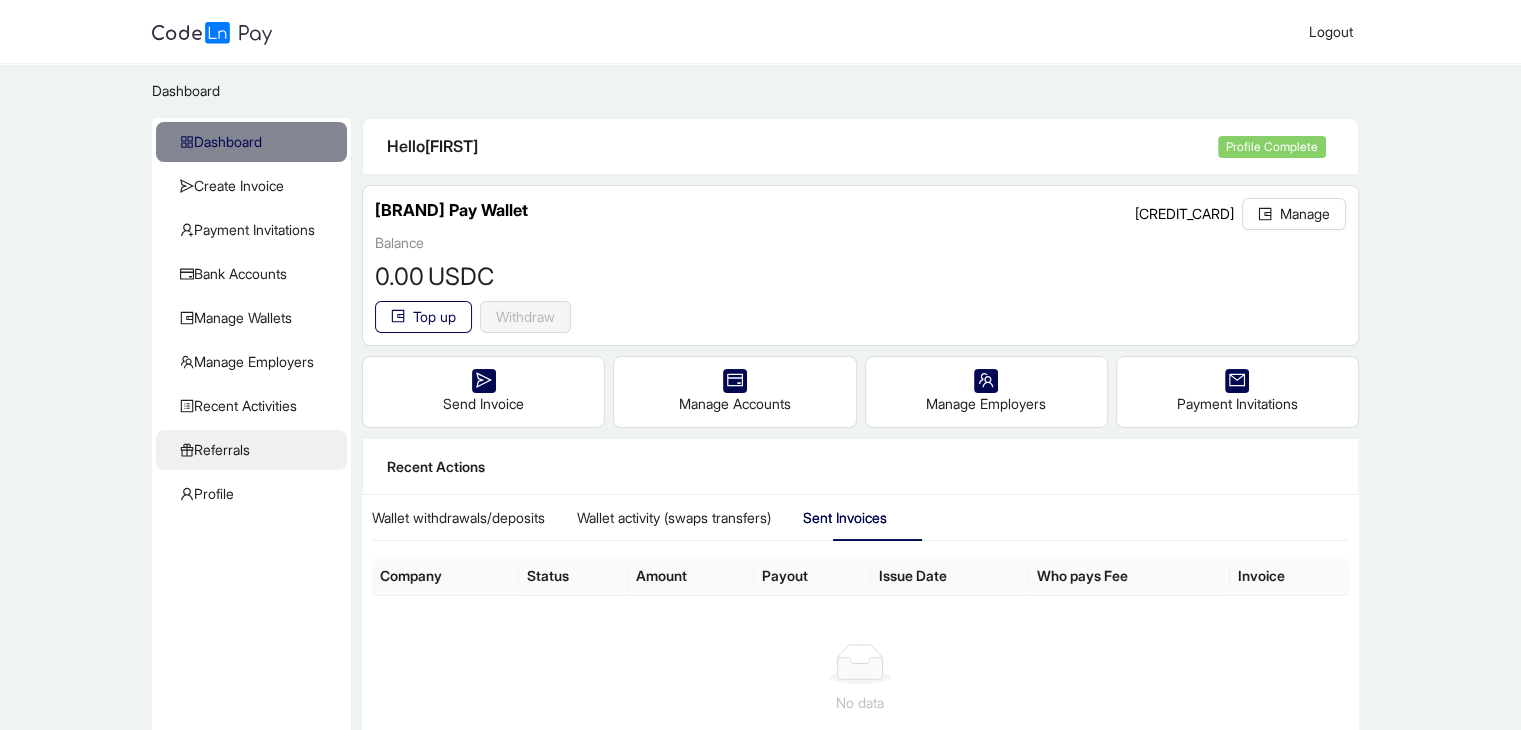 click on "Referrals" 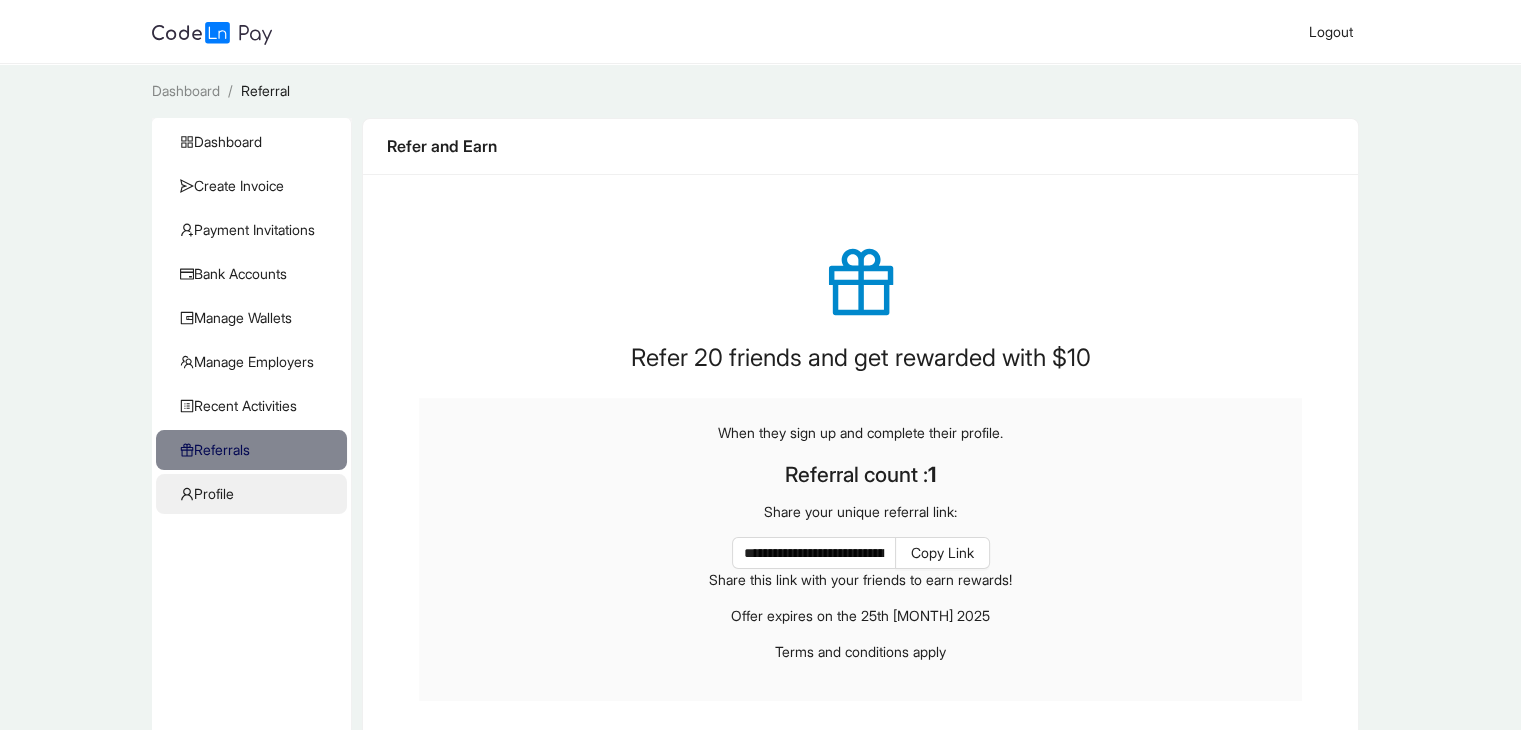 click on "Profile" 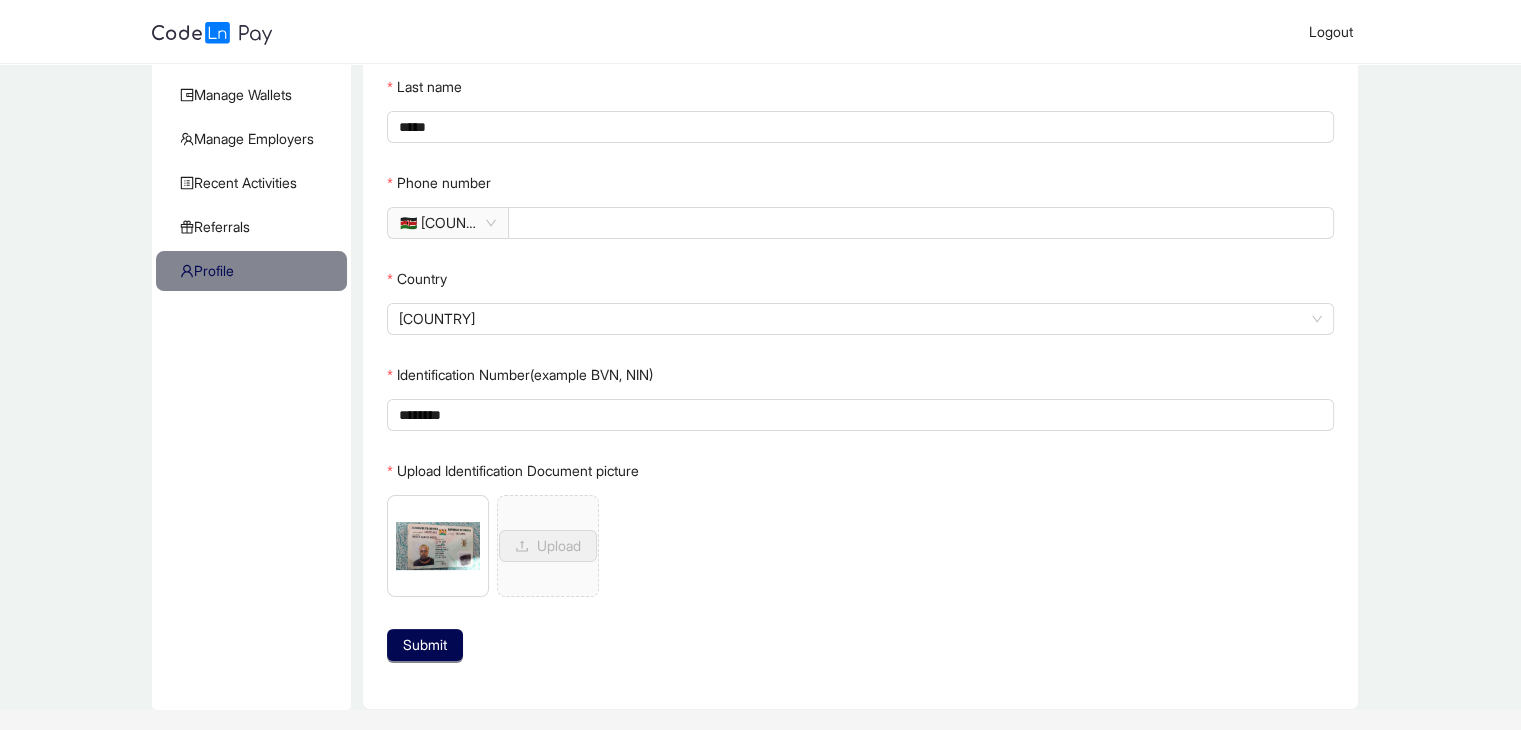 scroll, scrollTop: 227, scrollLeft: 0, axis: vertical 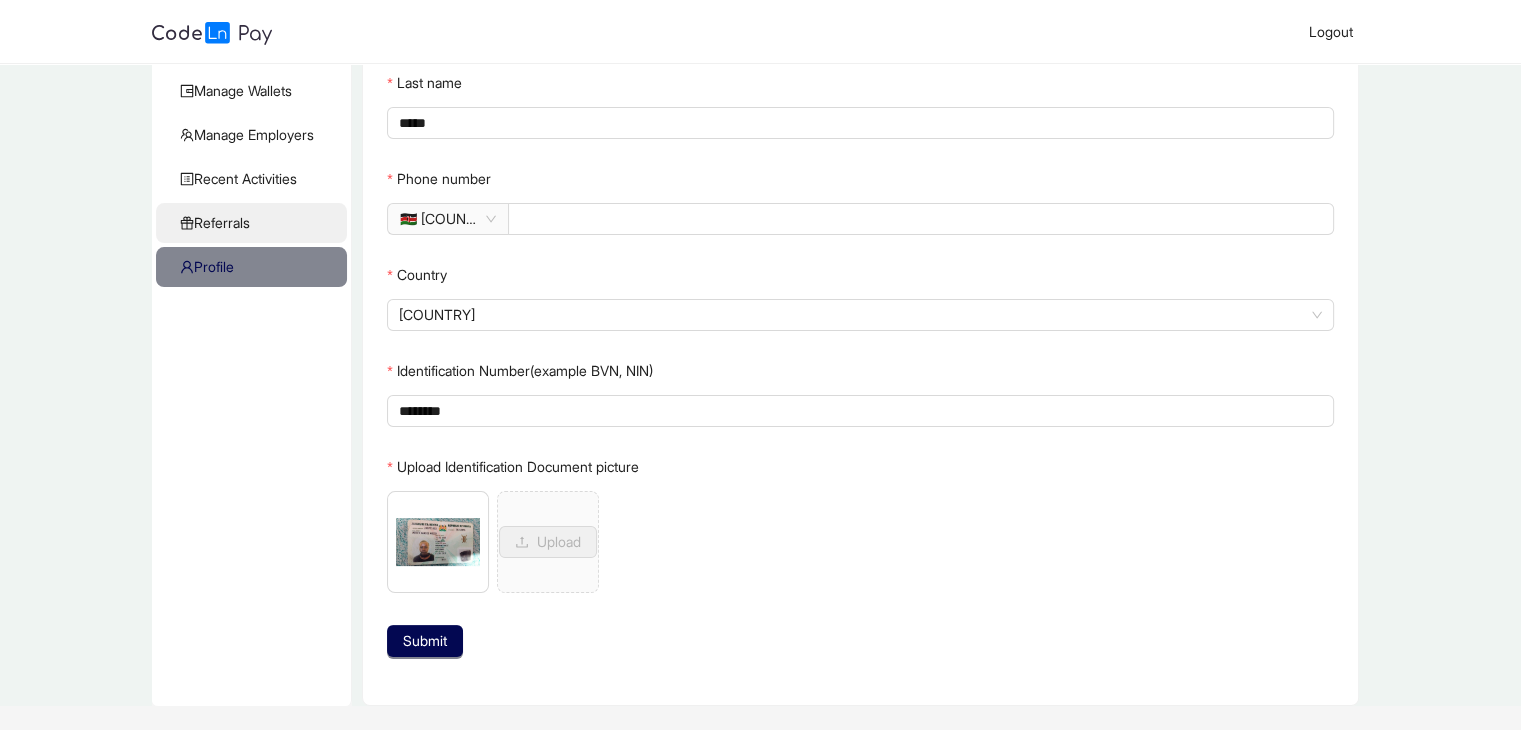 click on "Referrals" 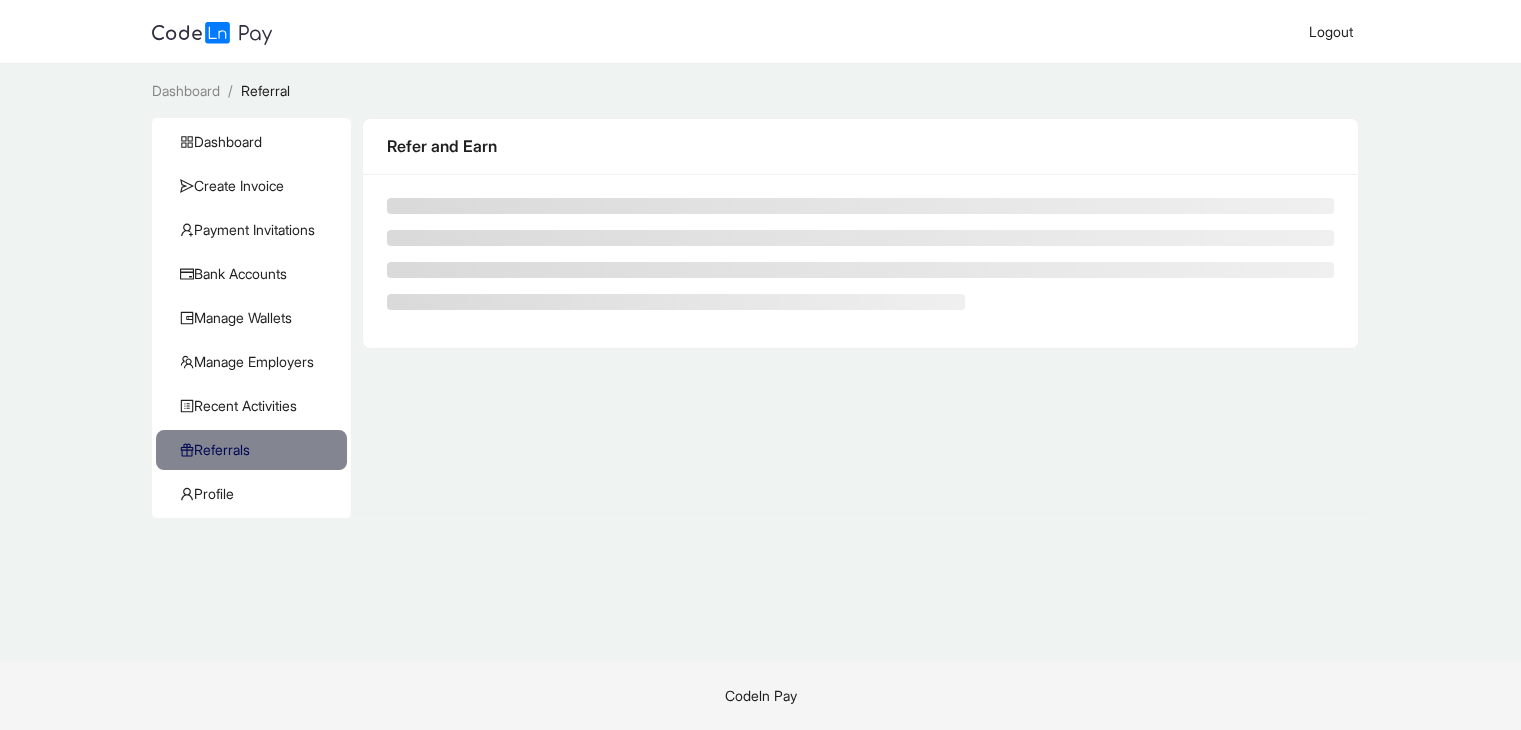scroll, scrollTop: 0, scrollLeft: 0, axis: both 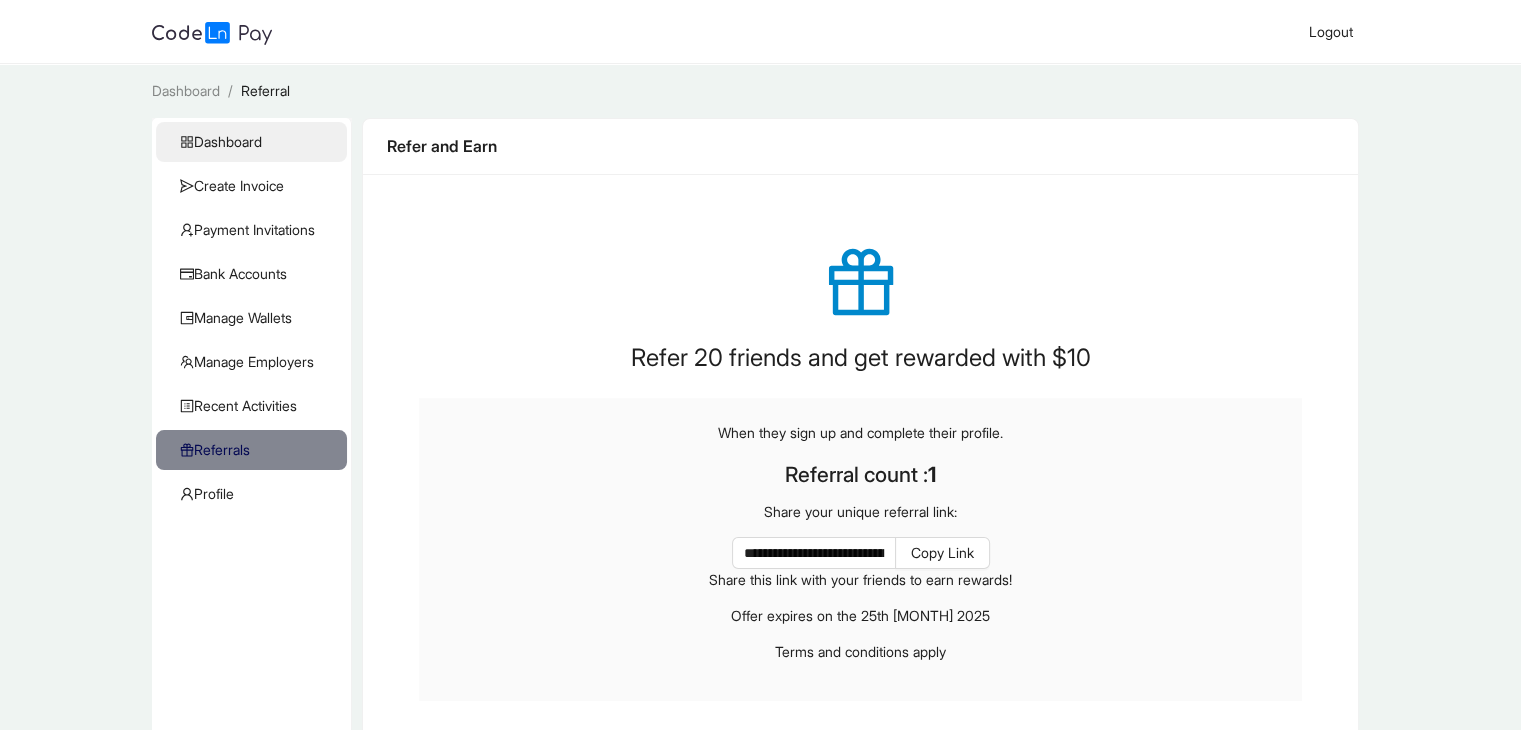 click on "Dashboard" 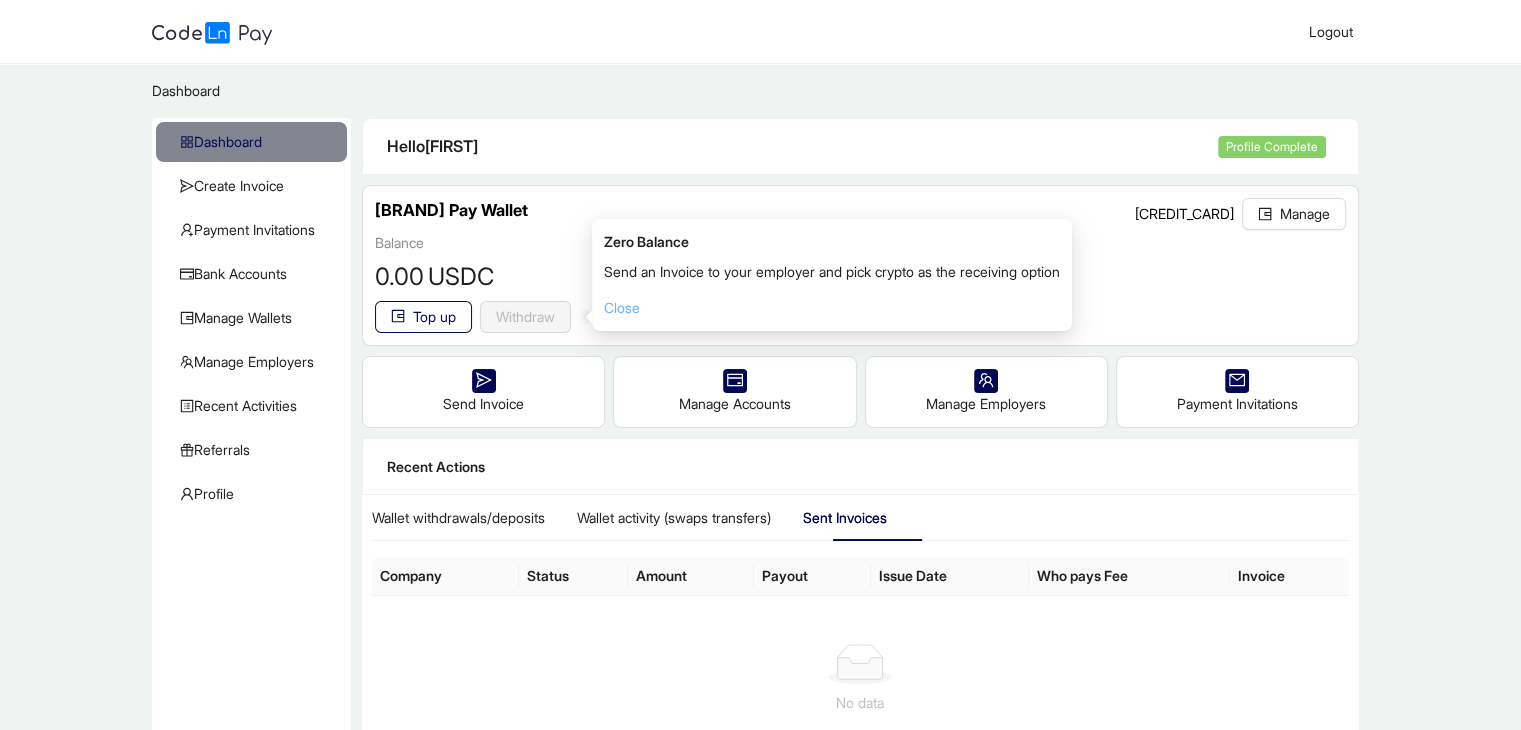 click on "Close" 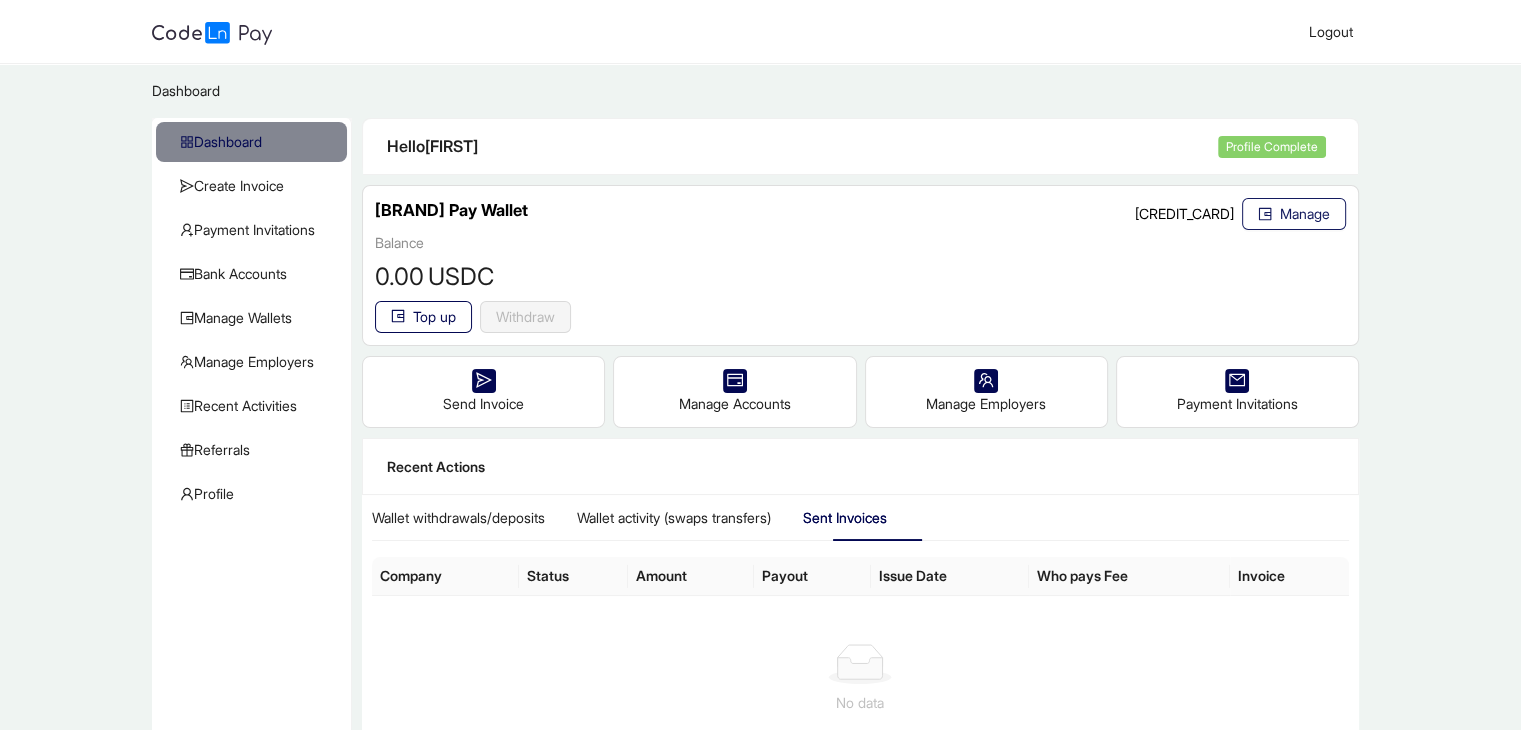click 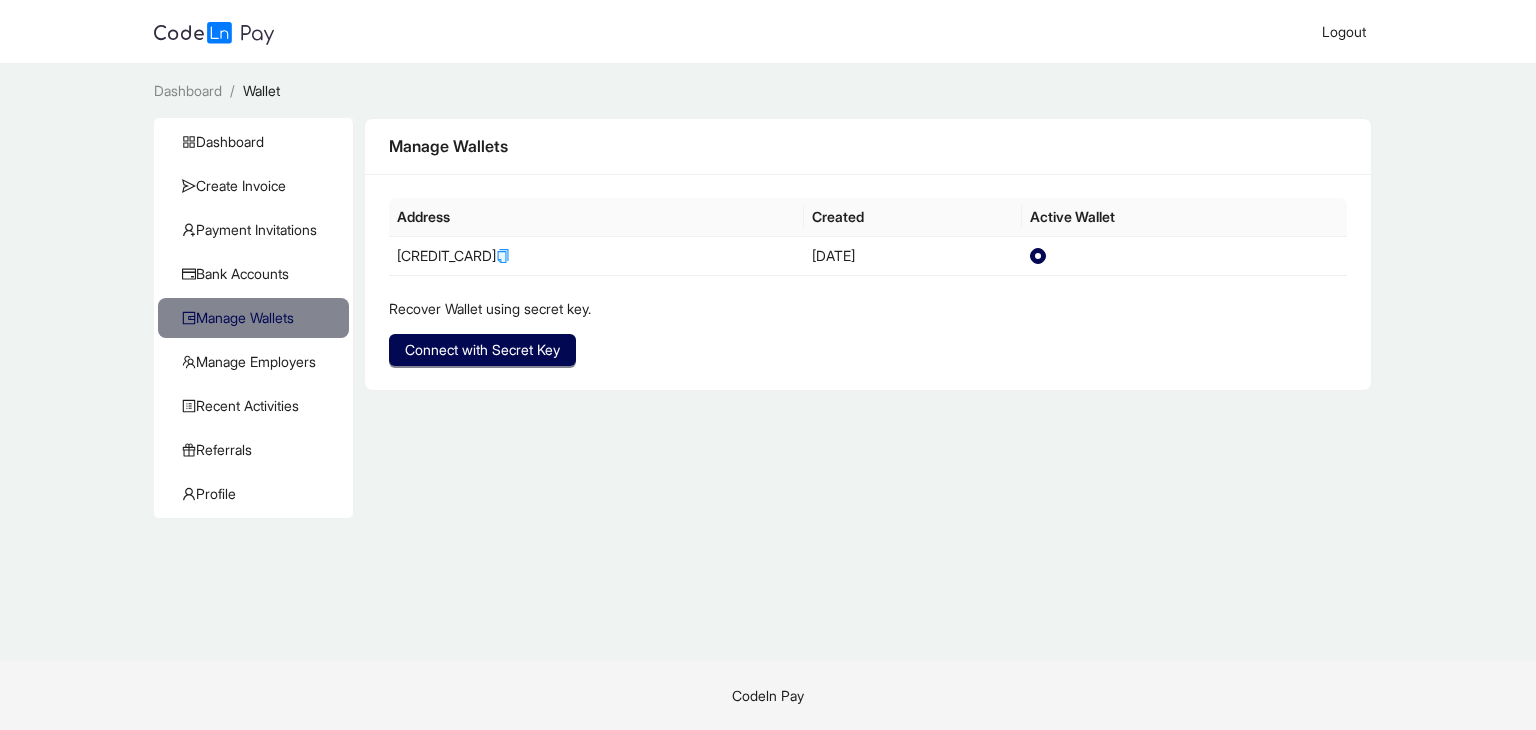 click on "Address Created Active Wallet       GB7X7MZJVS...F2Q6ELNU42  2025-07-08T15:01:27.351543Z Recover Wallet using secret key. Connect with Secret Key" at bounding box center [868, 282] 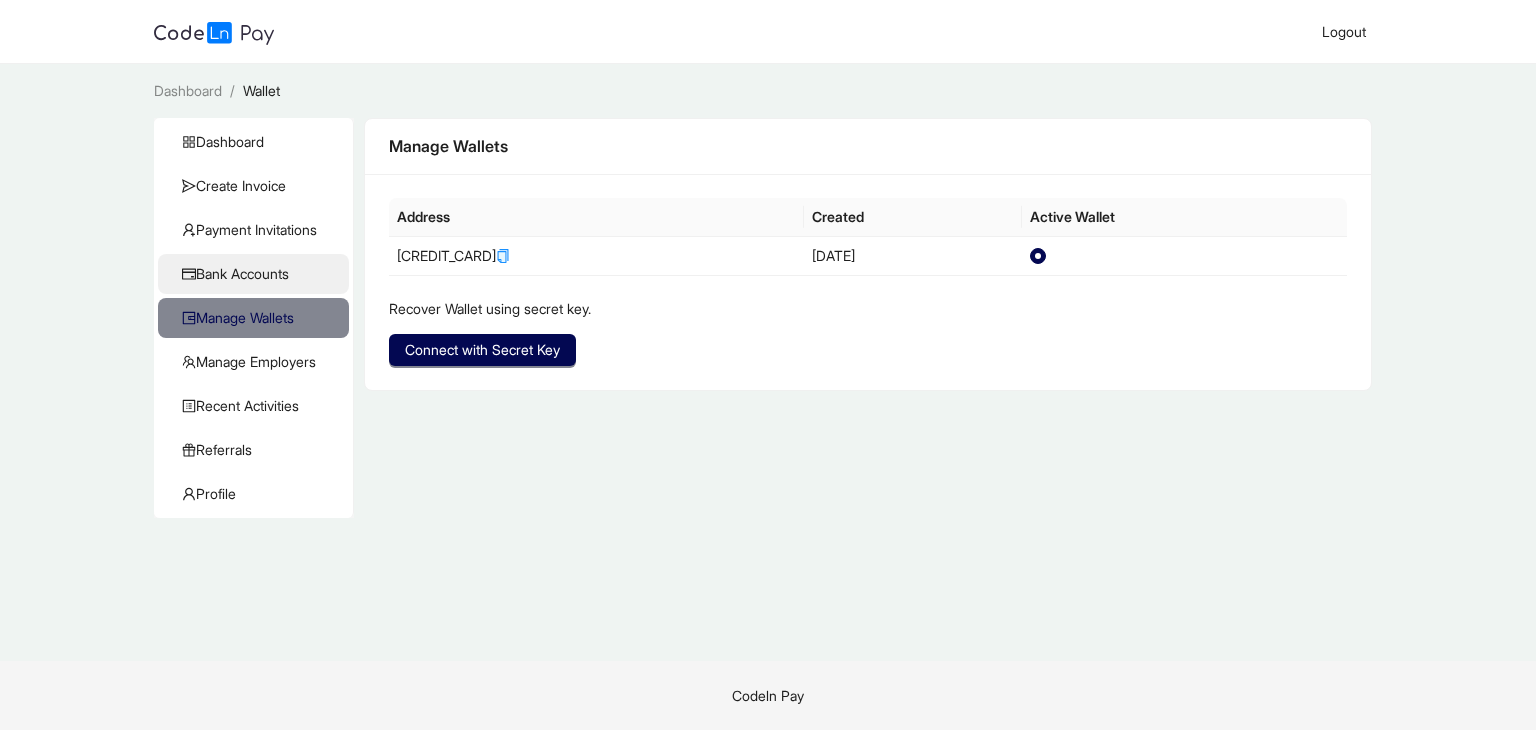 drag, startPoint x: 757, startPoint y: 463, endPoint x: 325, endPoint y: 259, distance: 477.7447 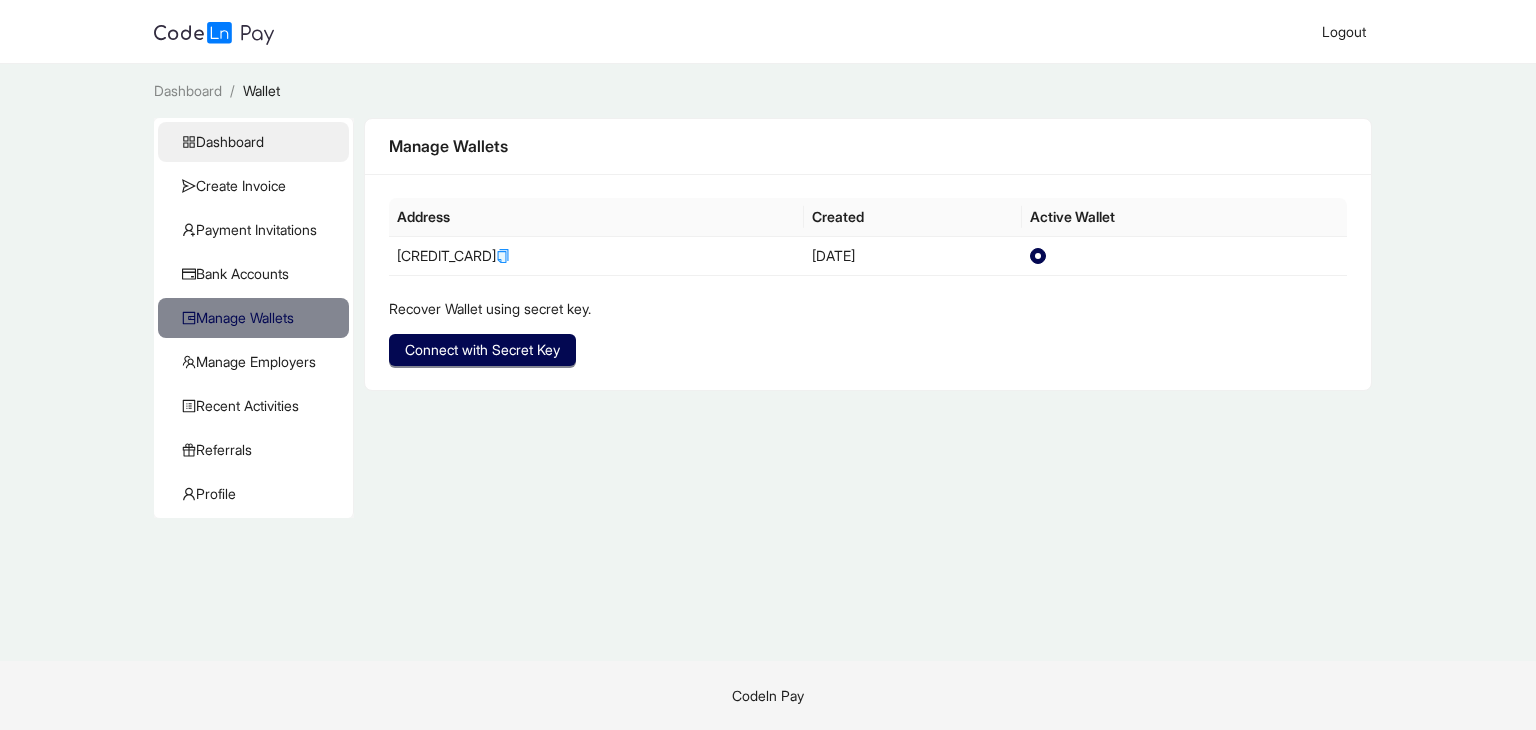 click on "Dashboard" 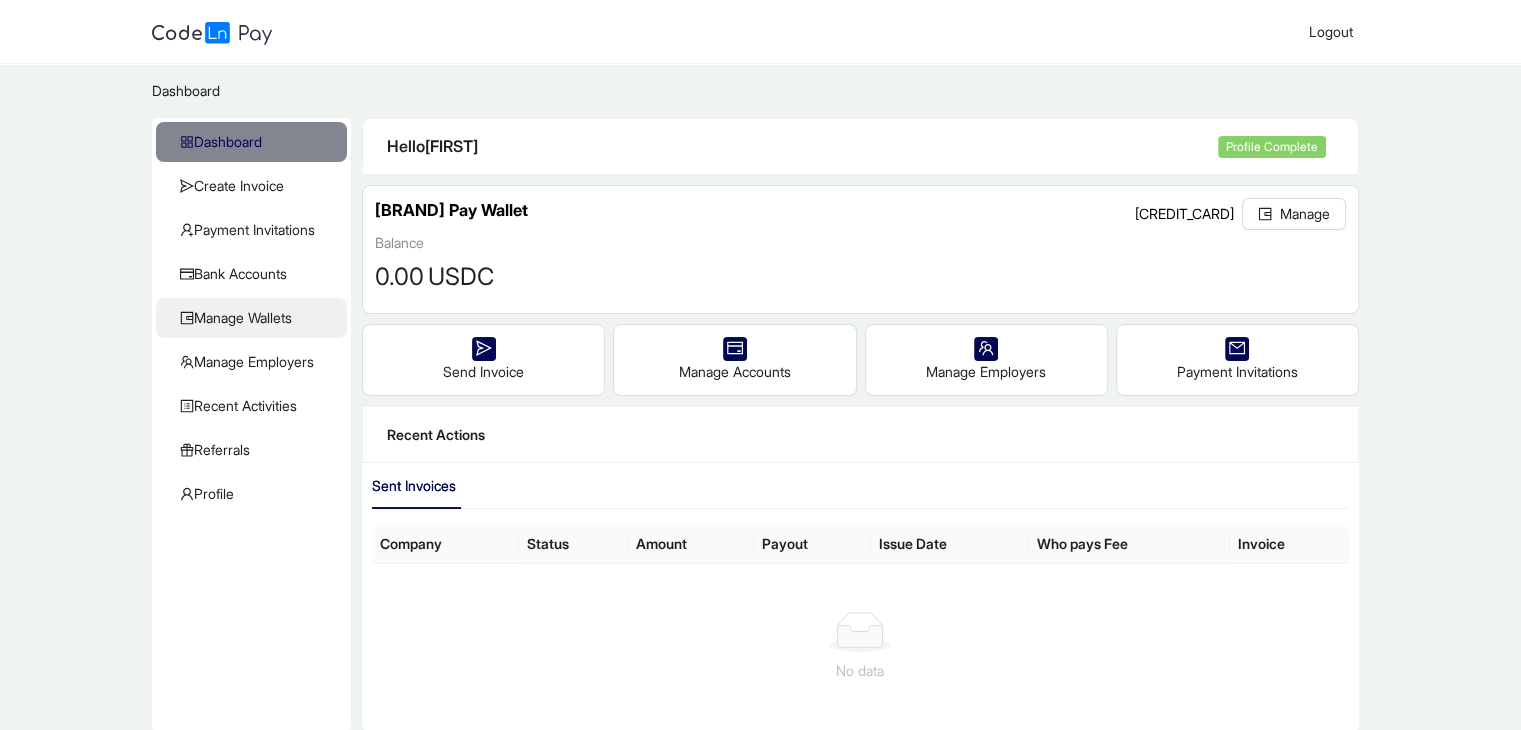 click on "Manage Wallets" 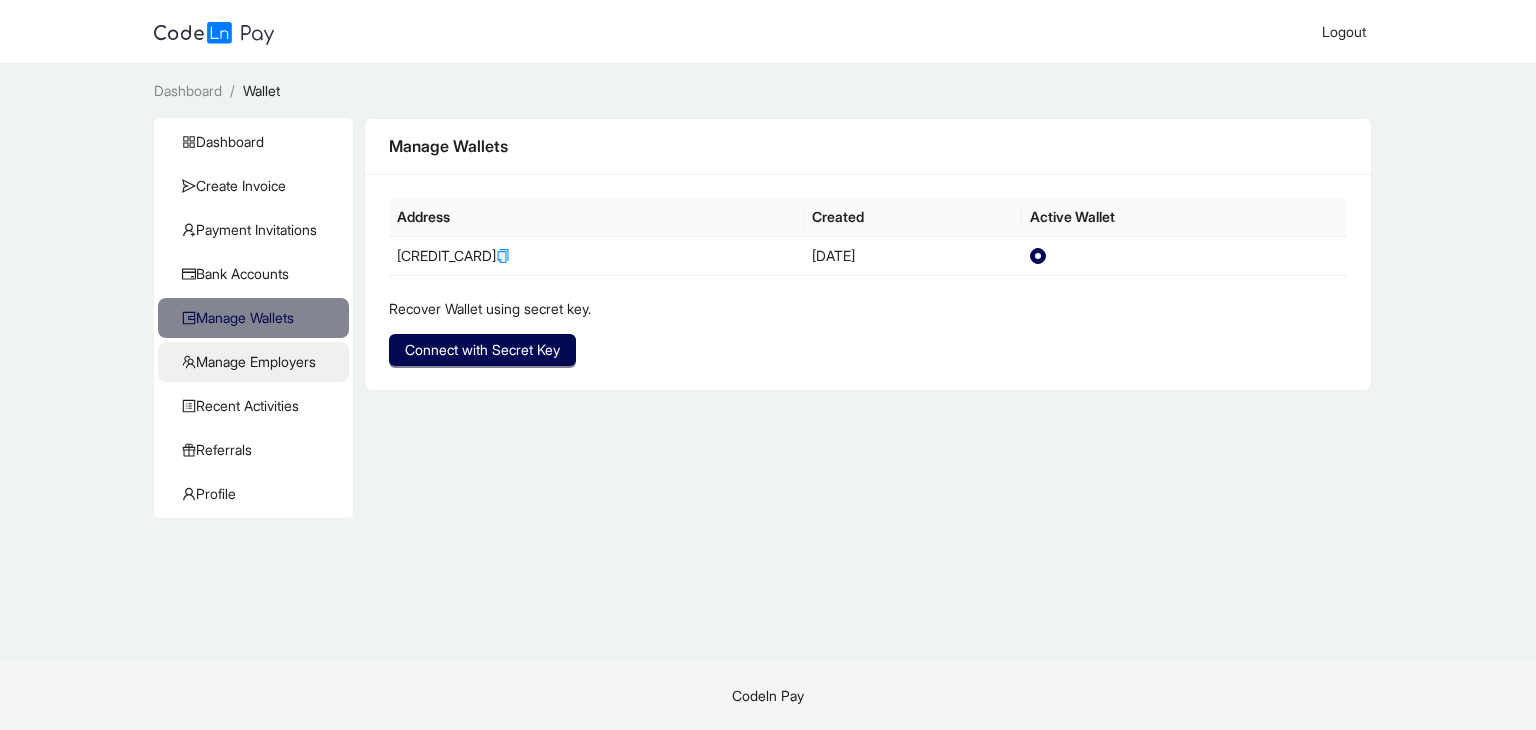 click on "Manage Employers" 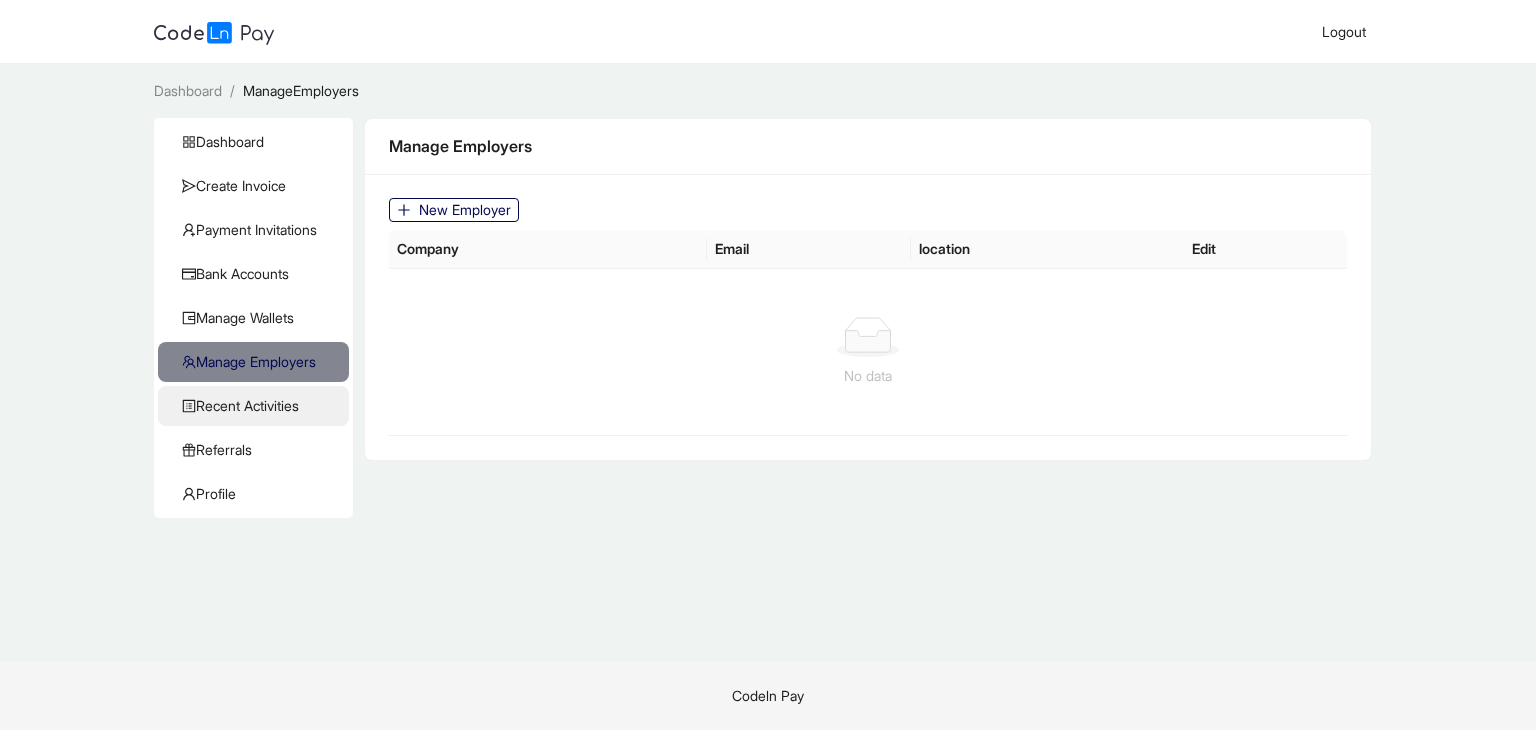 click on "Recent Activities" 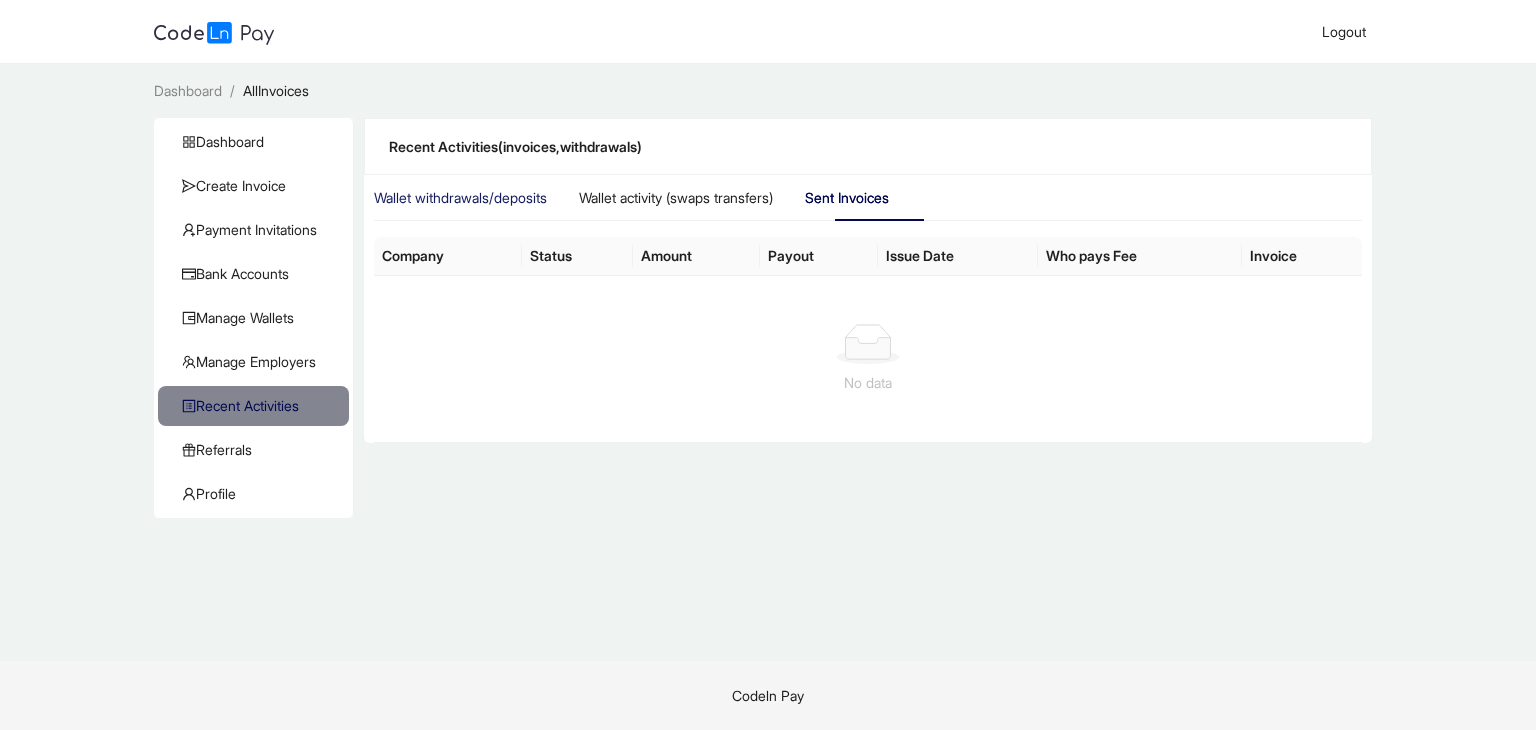 click on "Wallet  withdrawals/deposits" 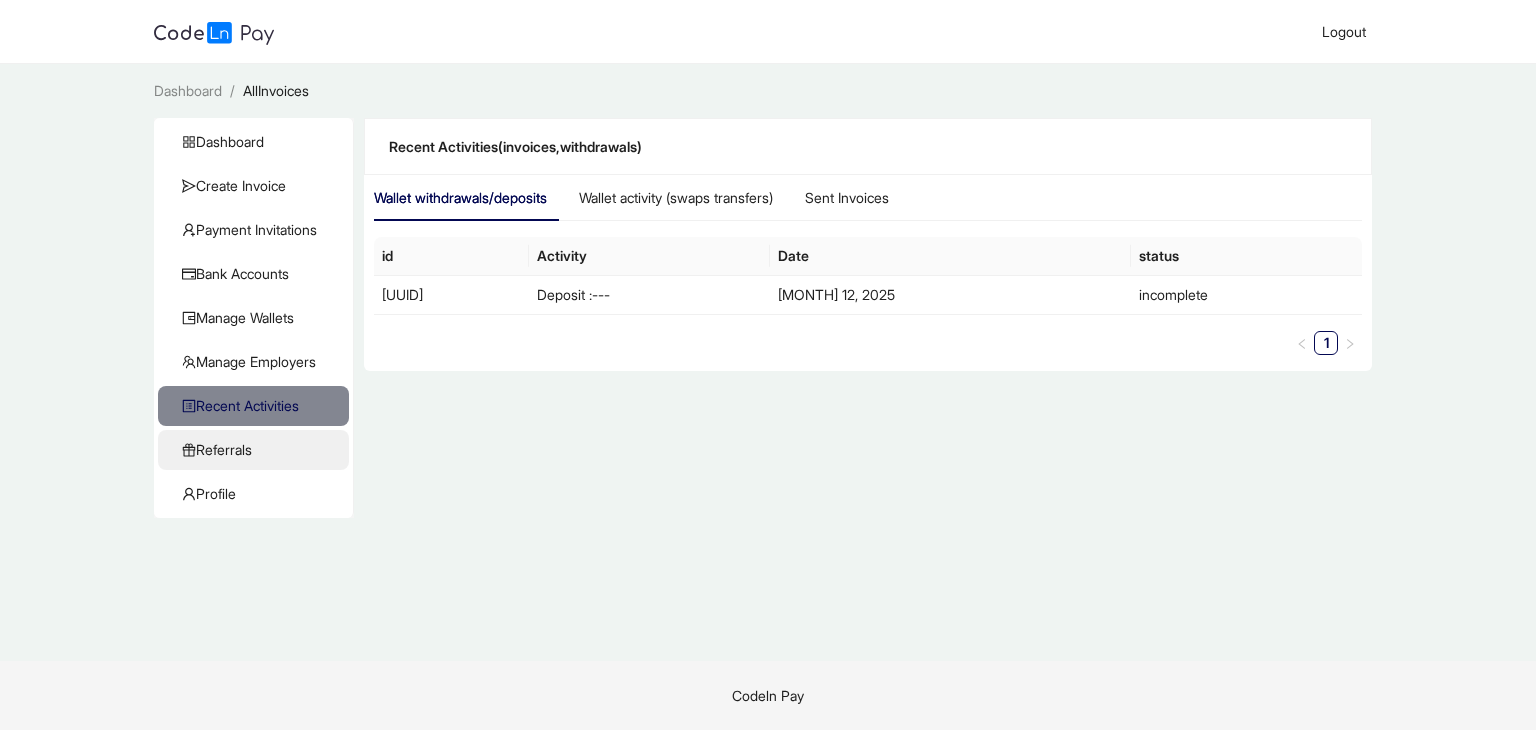 click on "Referrals" 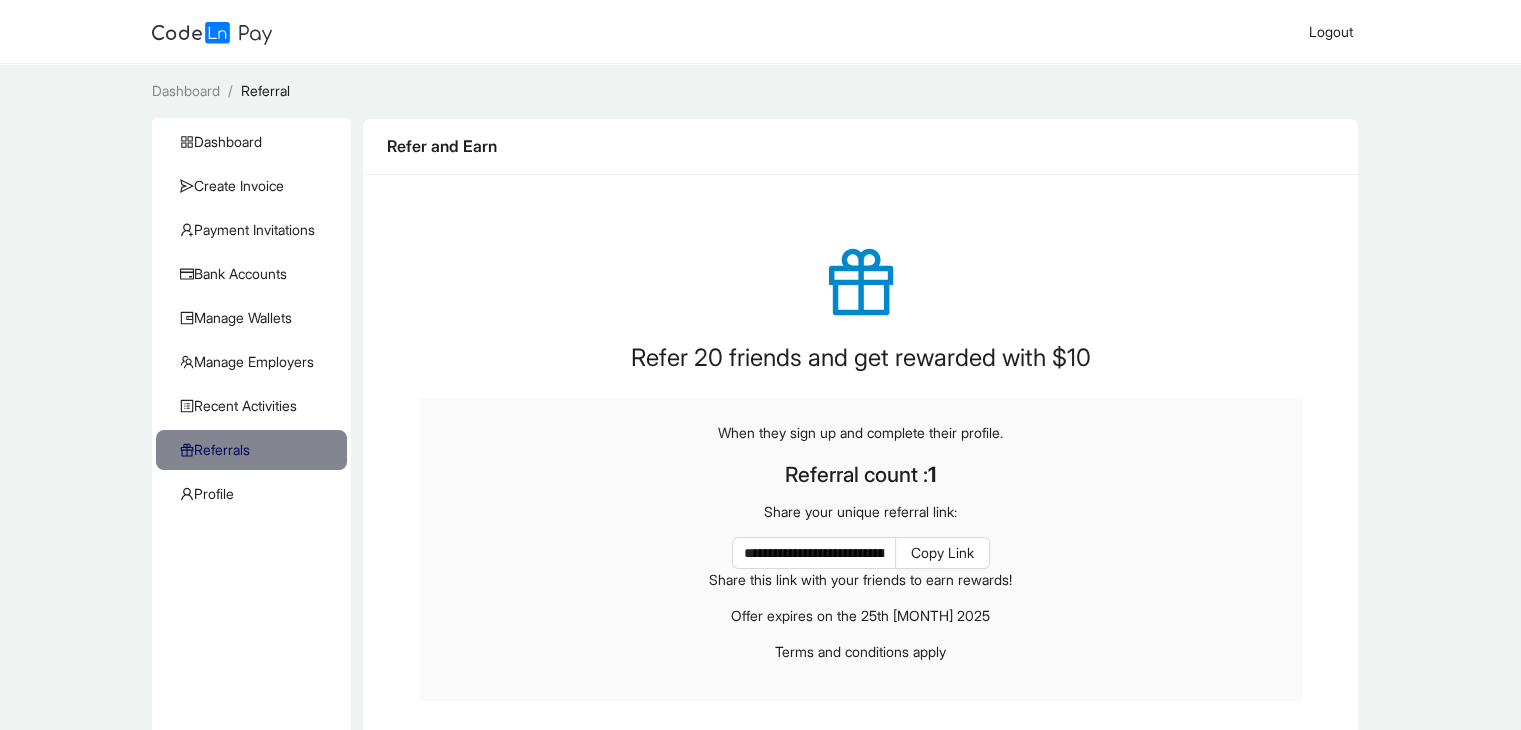 scroll, scrollTop: 113, scrollLeft: 0, axis: vertical 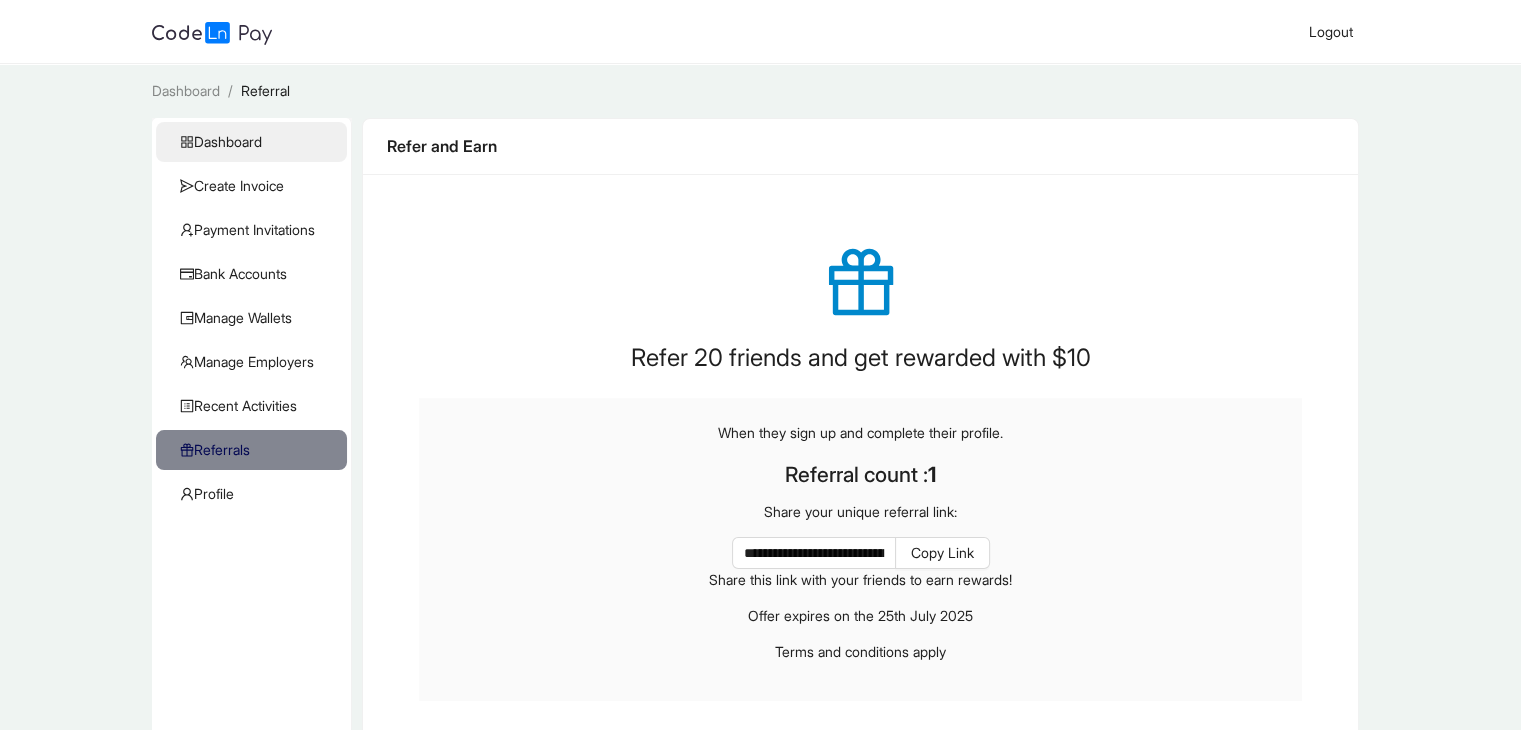 click on "Dashboard" 